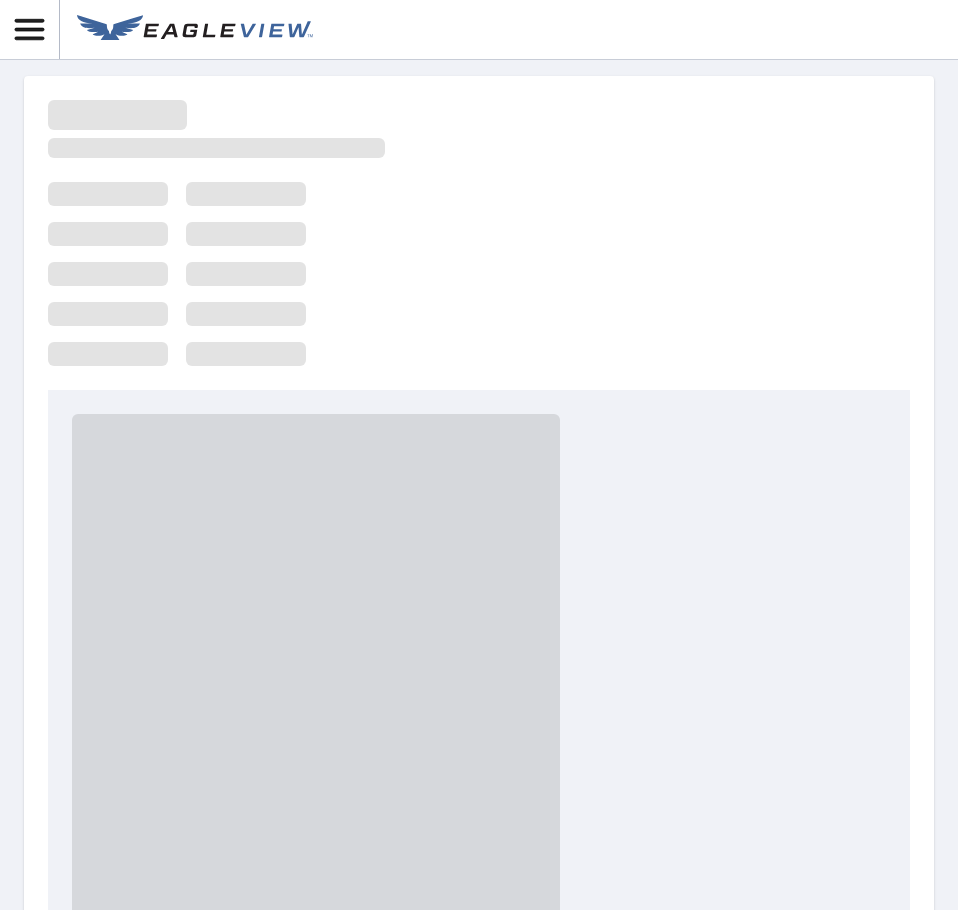 scroll, scrollTop: 0, scrollLeft: 0, axis: both 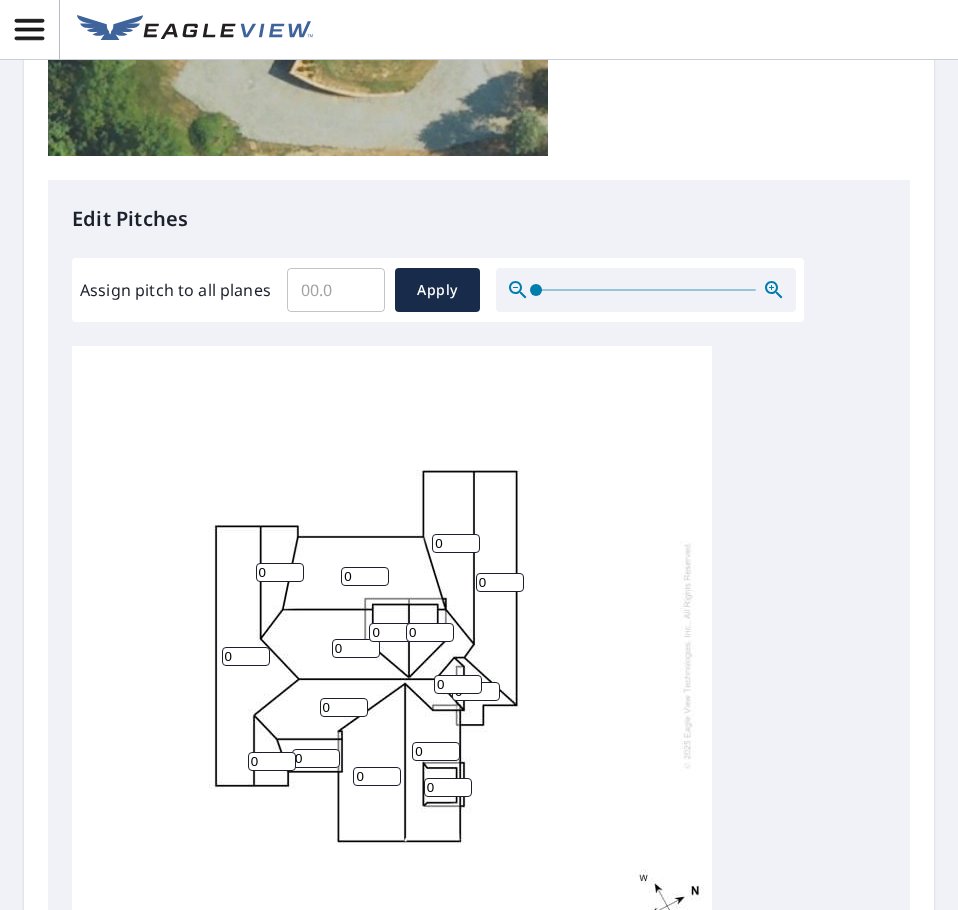 click on "0" at bounding box center [280, 572] 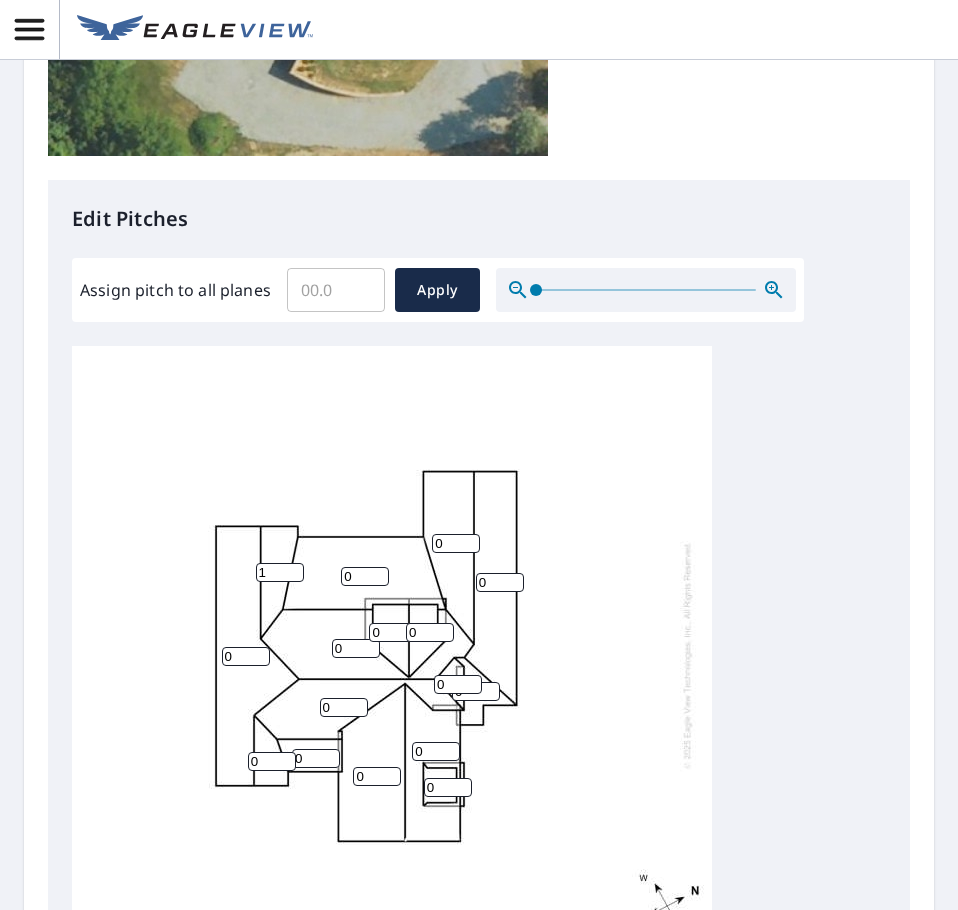 click on "1" at bounding box center [280, 572] 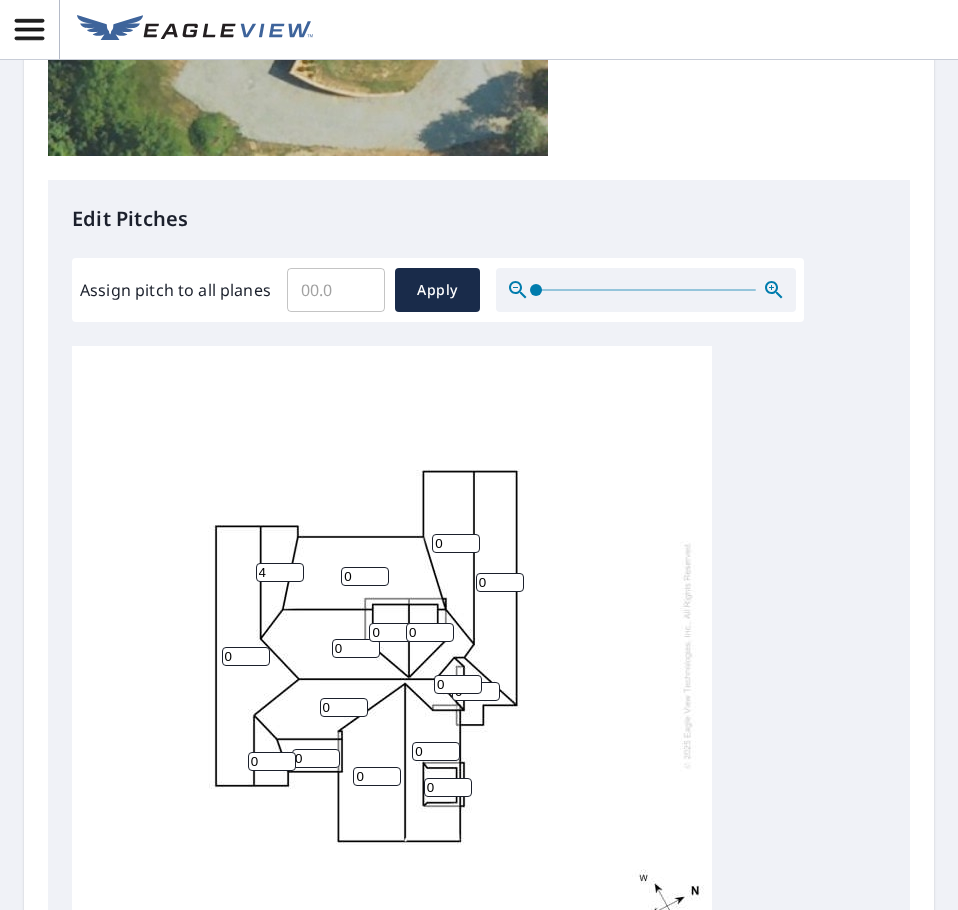 click on "4" at bounding box center [280, 572] 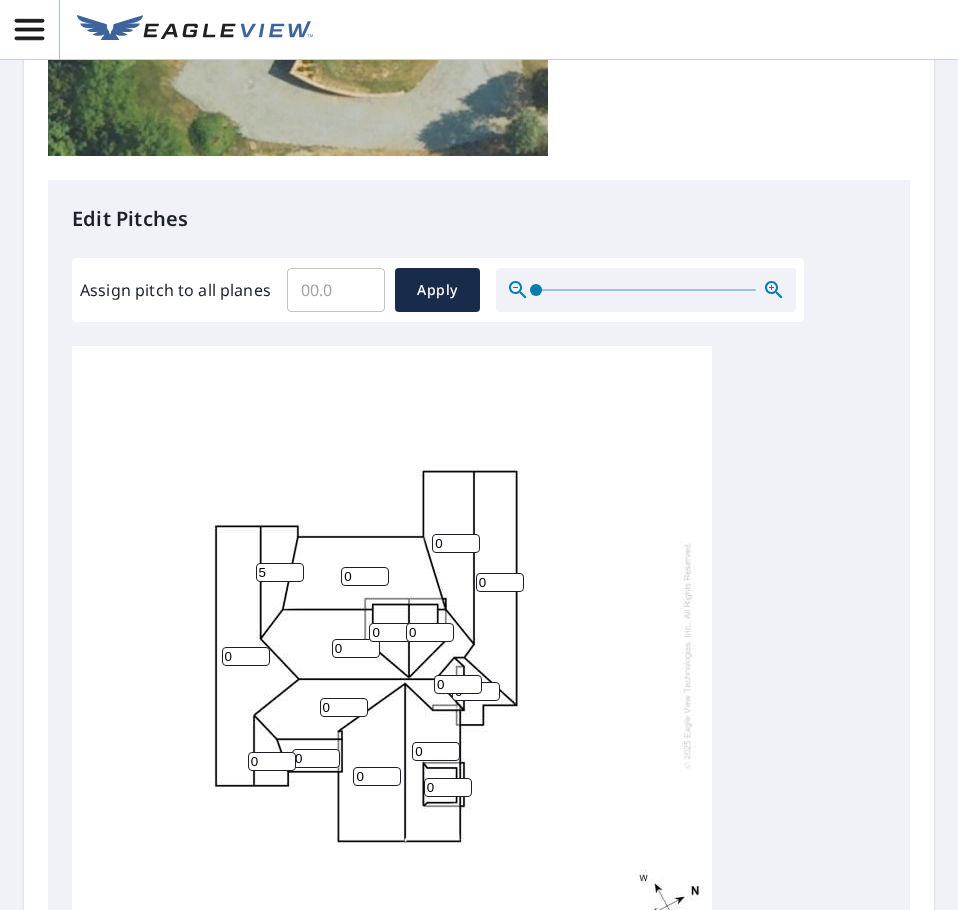 click on "5" at bounding box center (280, 572) 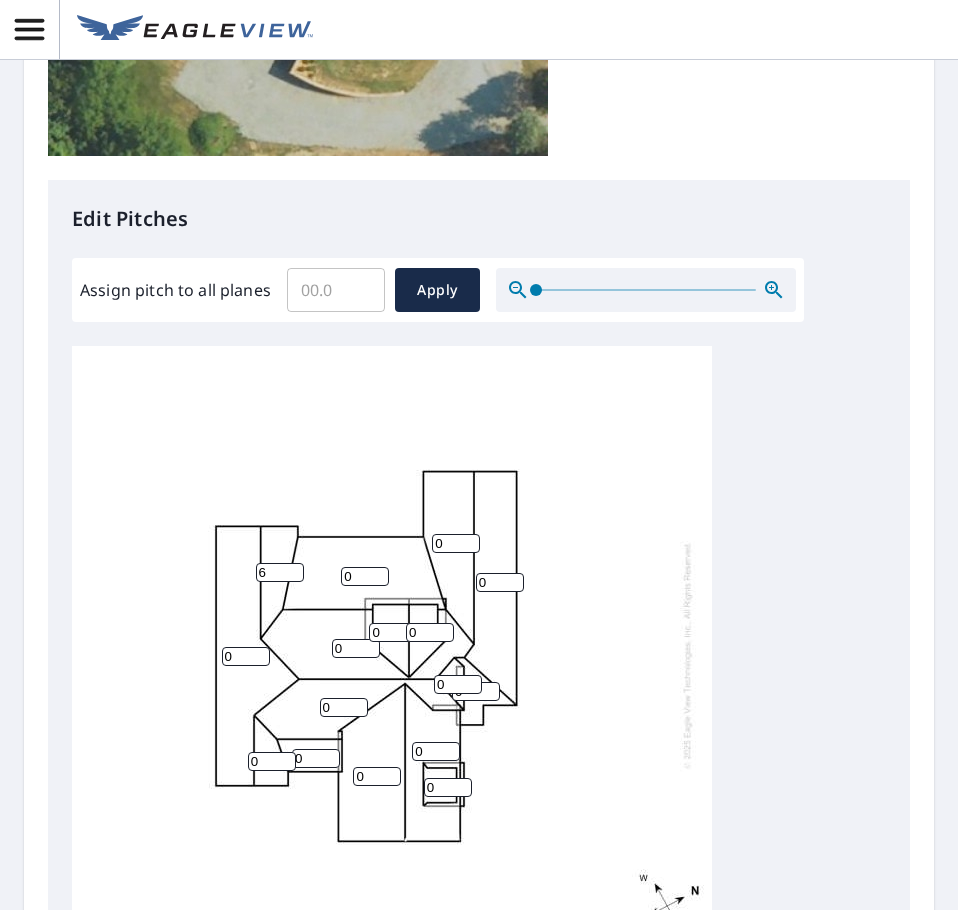 click on "6" at bounding box center [280, 572] 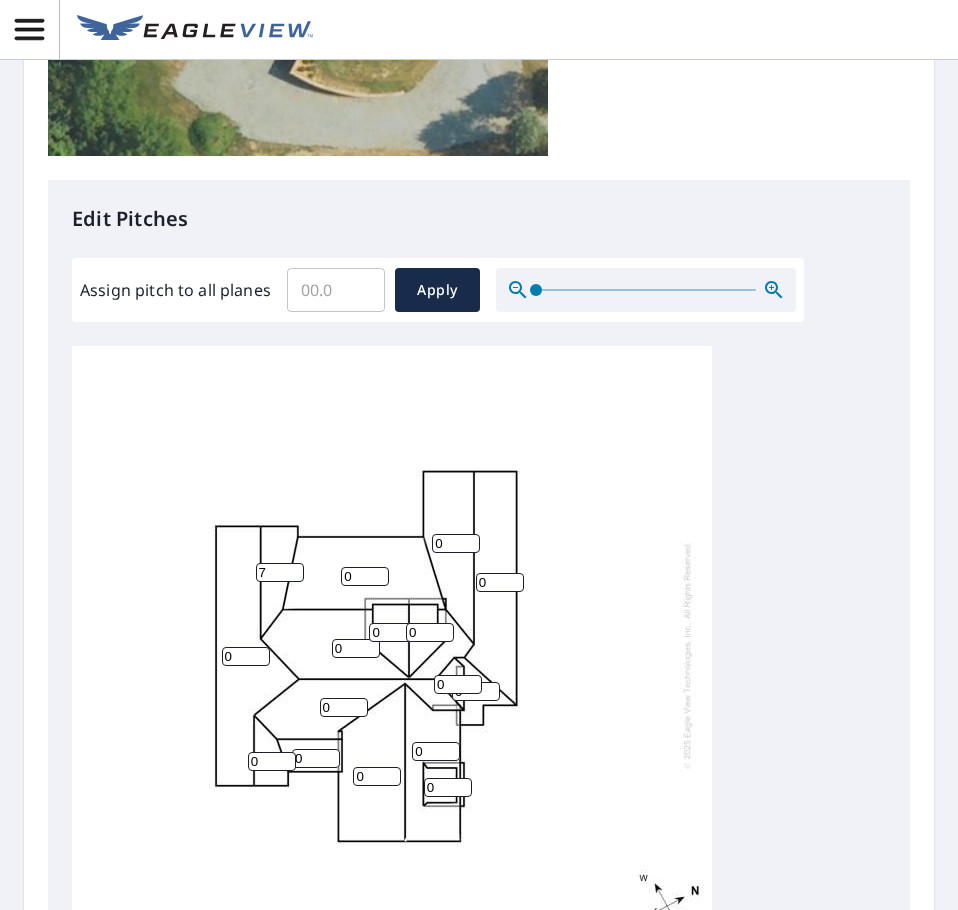 click on "7" at bounding box center (280, 572) 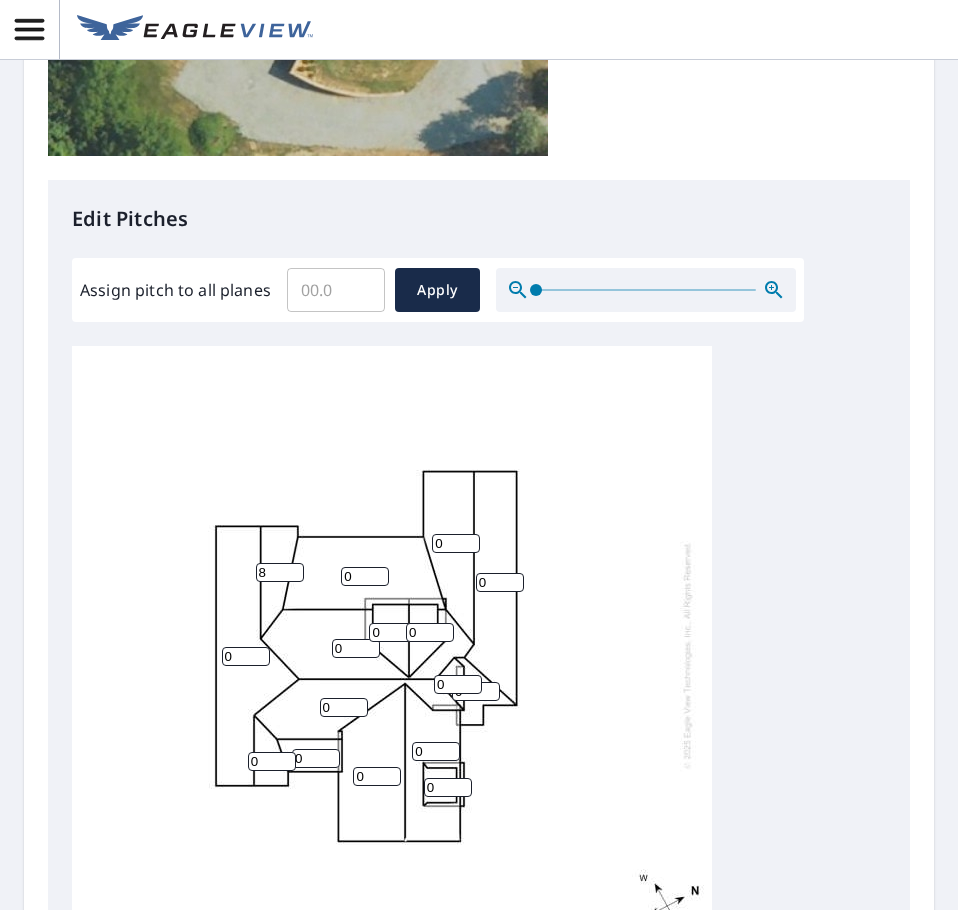 click on "8" at bounding box center [280, 572] 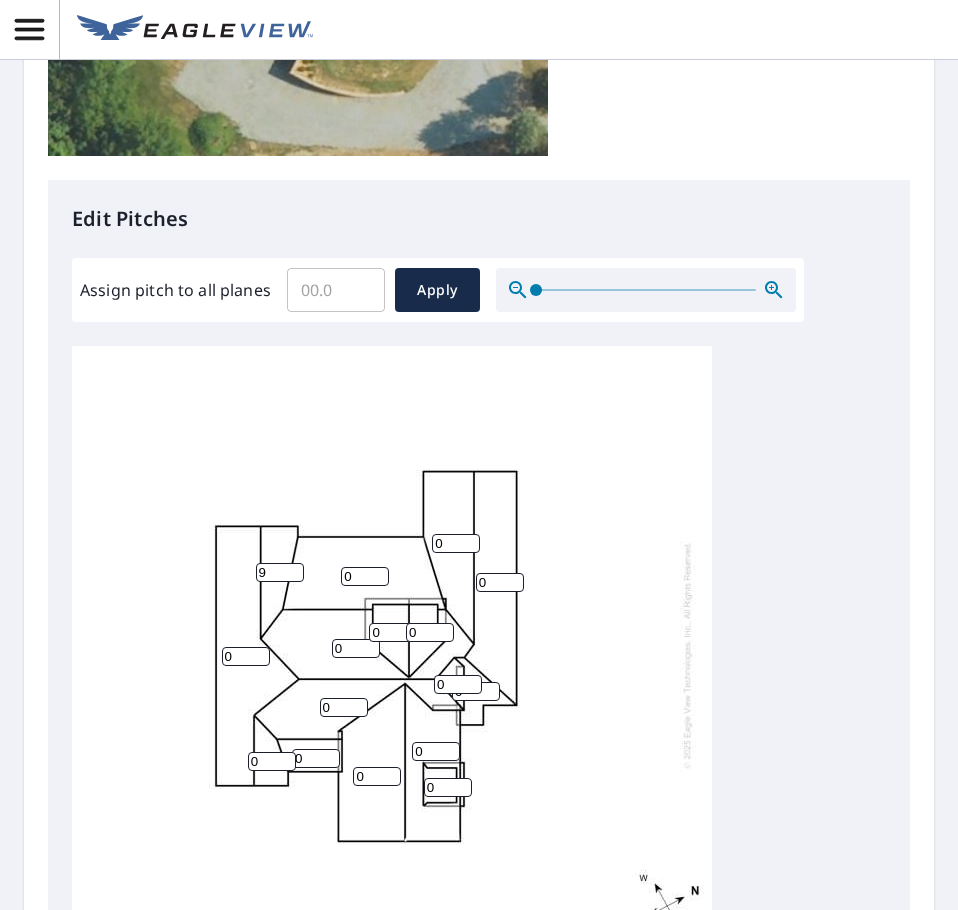 click on "9" at bounding box center (280, 572) 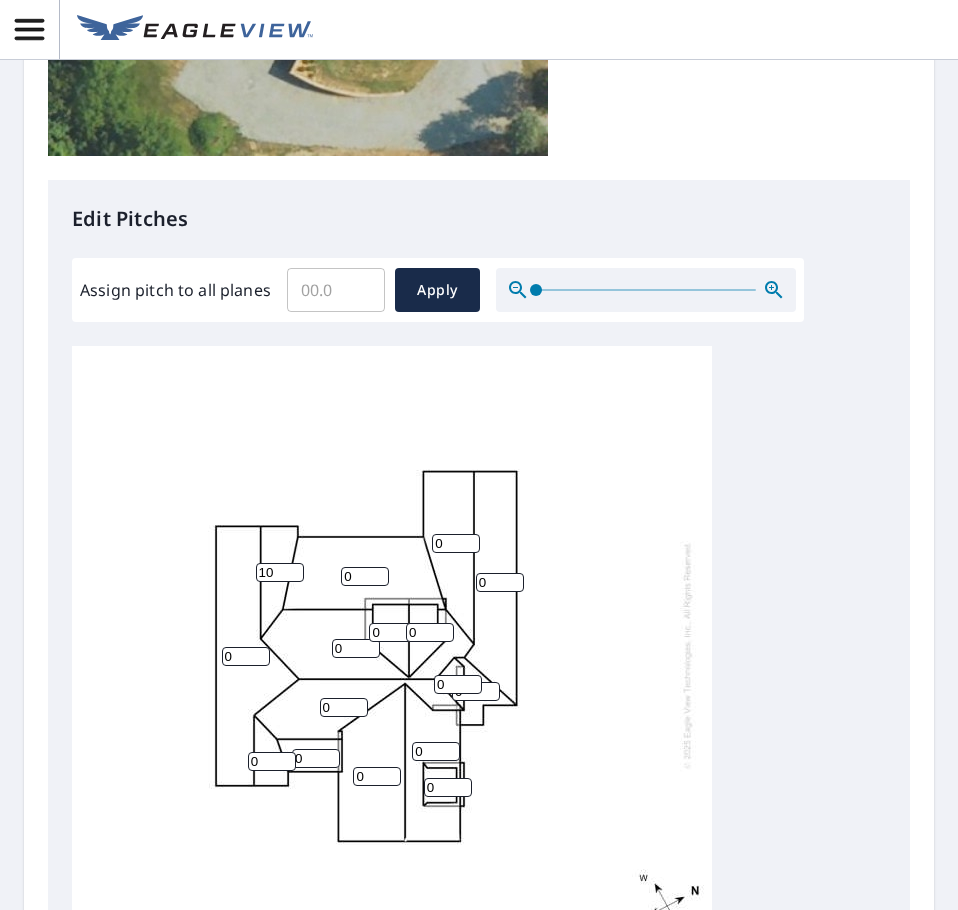 click on "10" at bounding box center (280, 572) 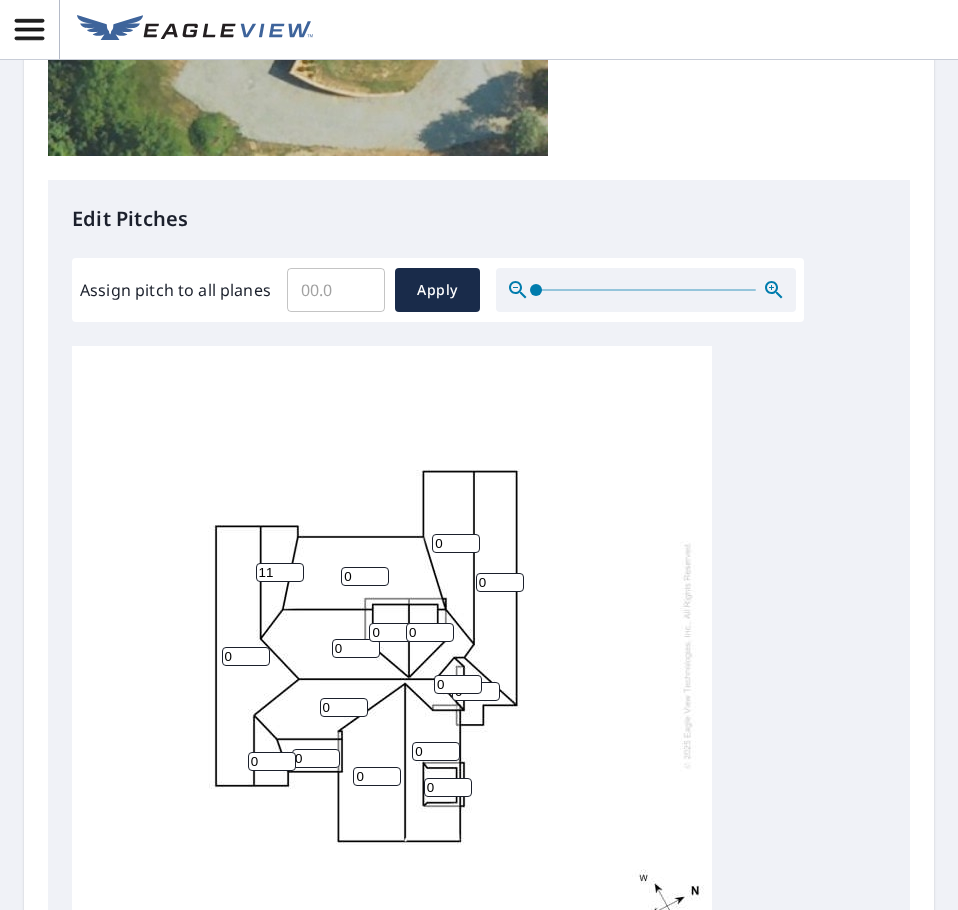 click on "11" at bounding box center (280, 572) 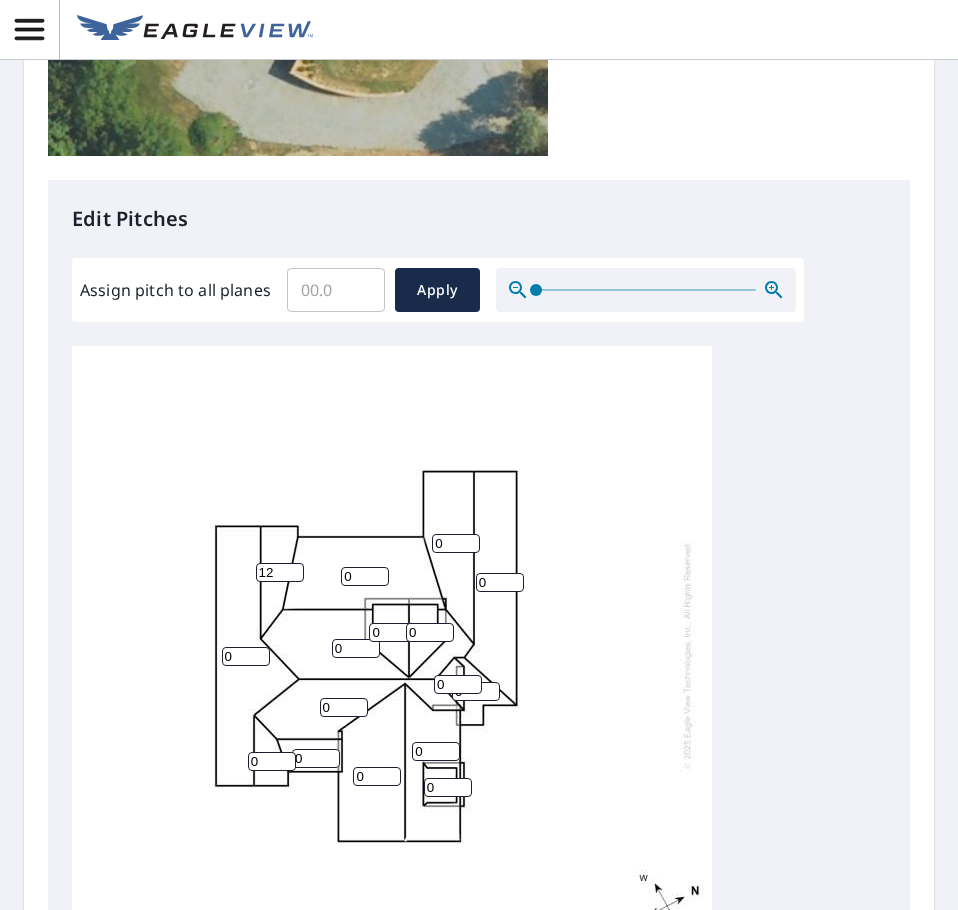 type on "12" 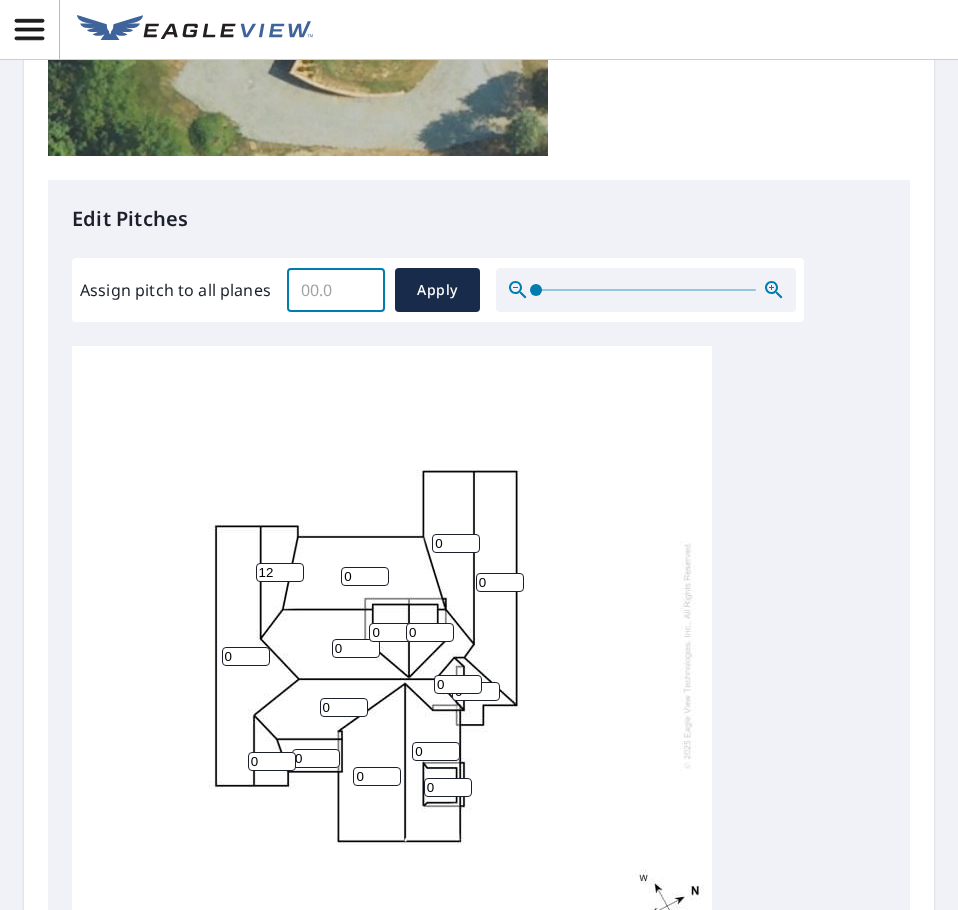 type on "0" 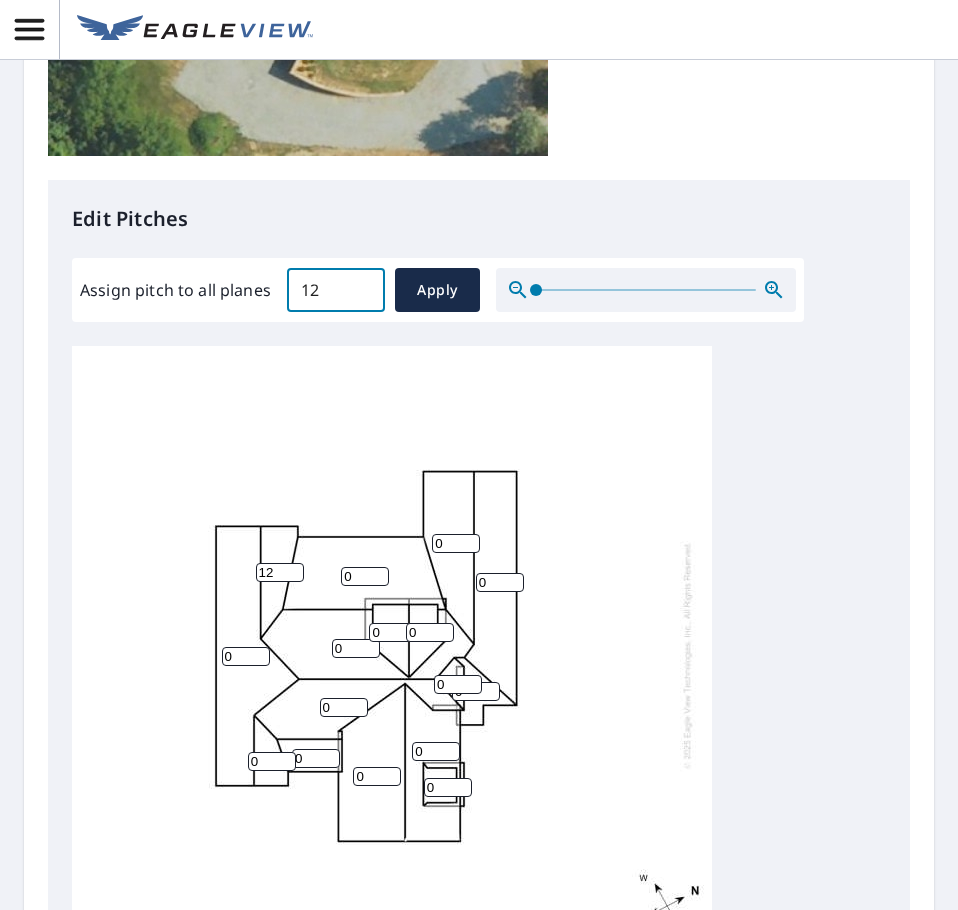 type on "12" 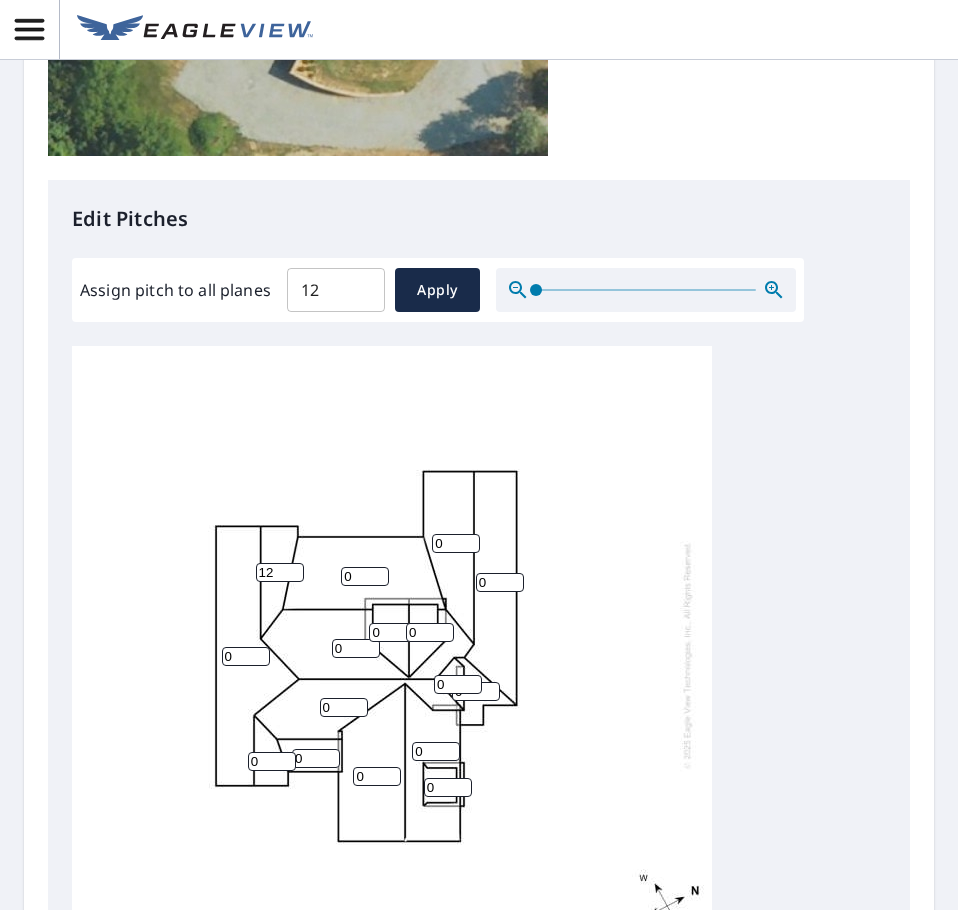 click on "0 0 0 0 0 0 0 0 12 0 0 0 0 0 0 0" at bounding box center [392, 655] 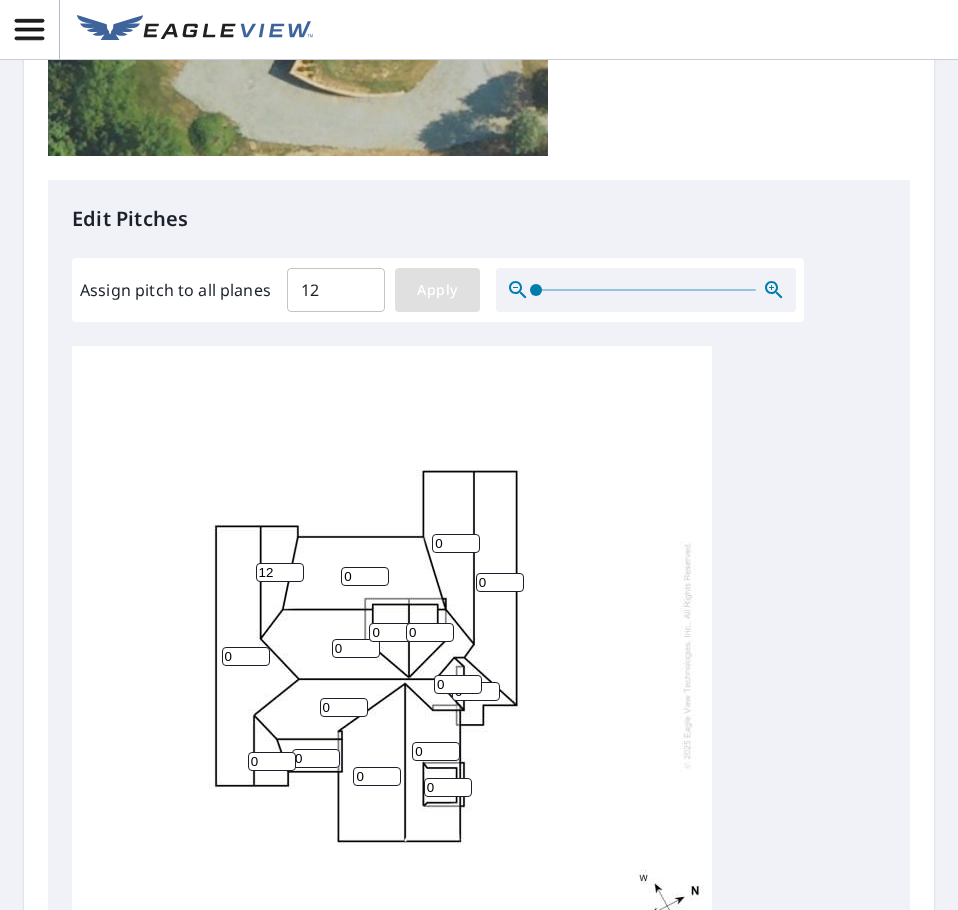 click on "Apply" at bounding box center (437, 290) 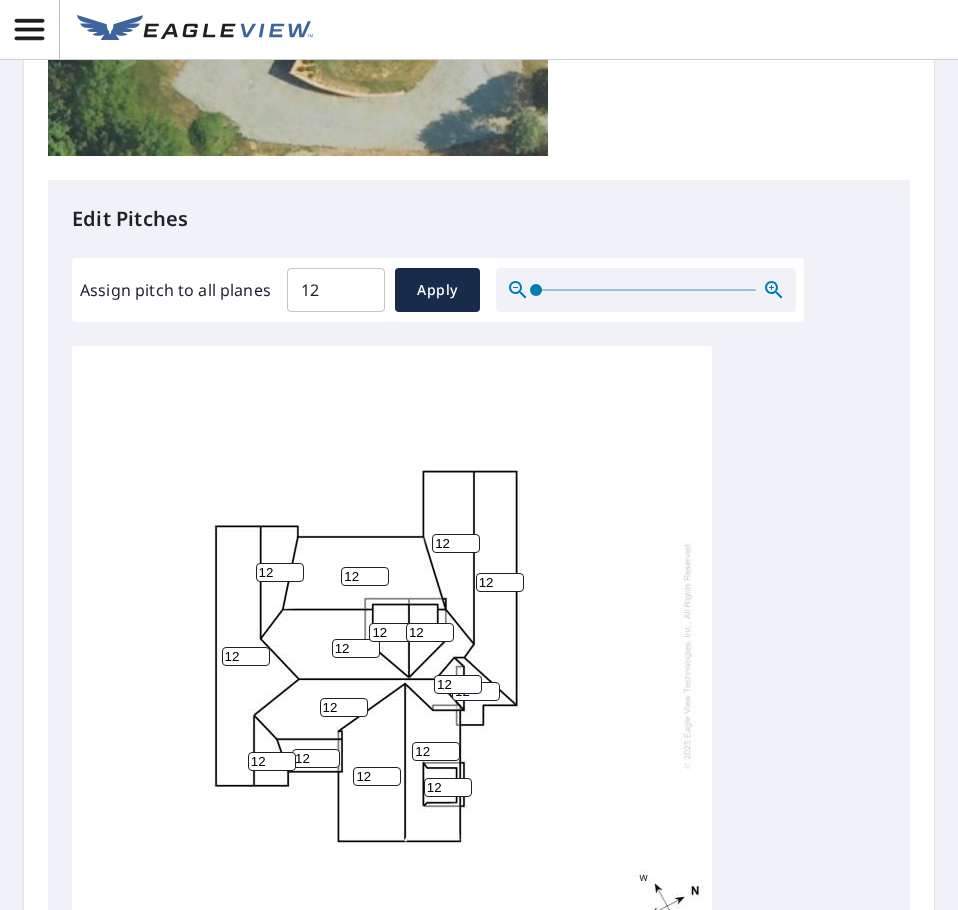 click on "12" at bounding box center (365, 576) 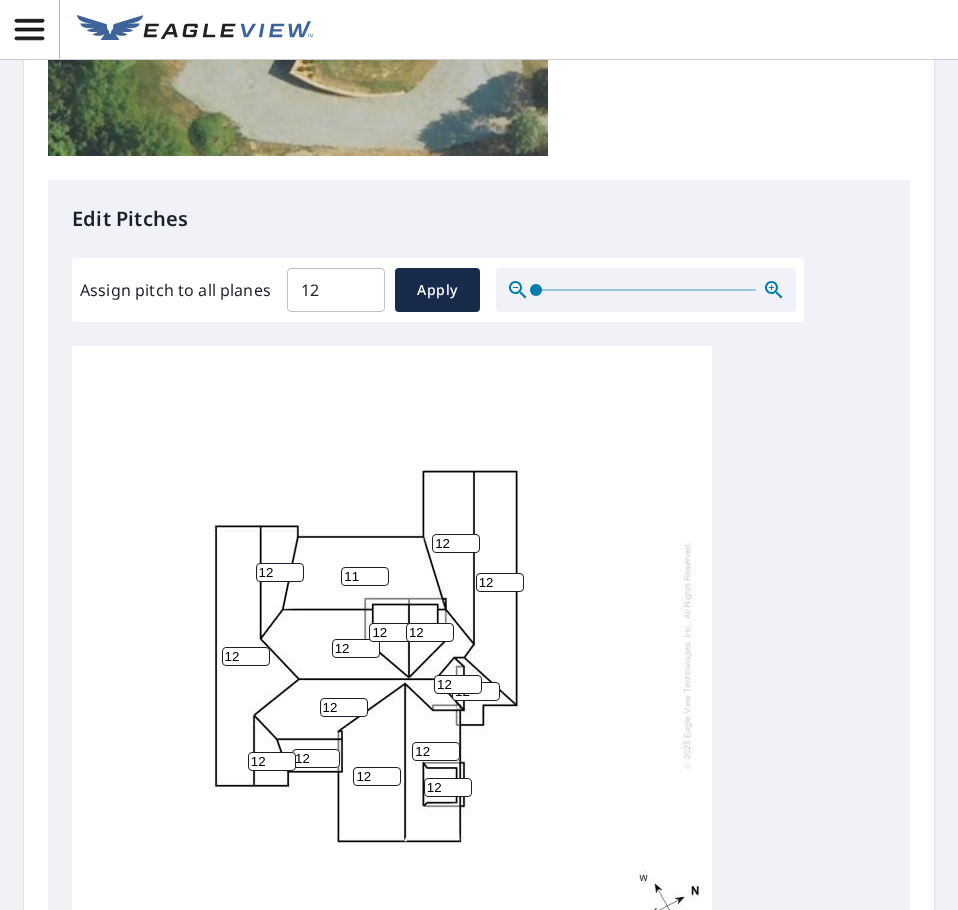 click on "11" at bounding box center [365, 576] 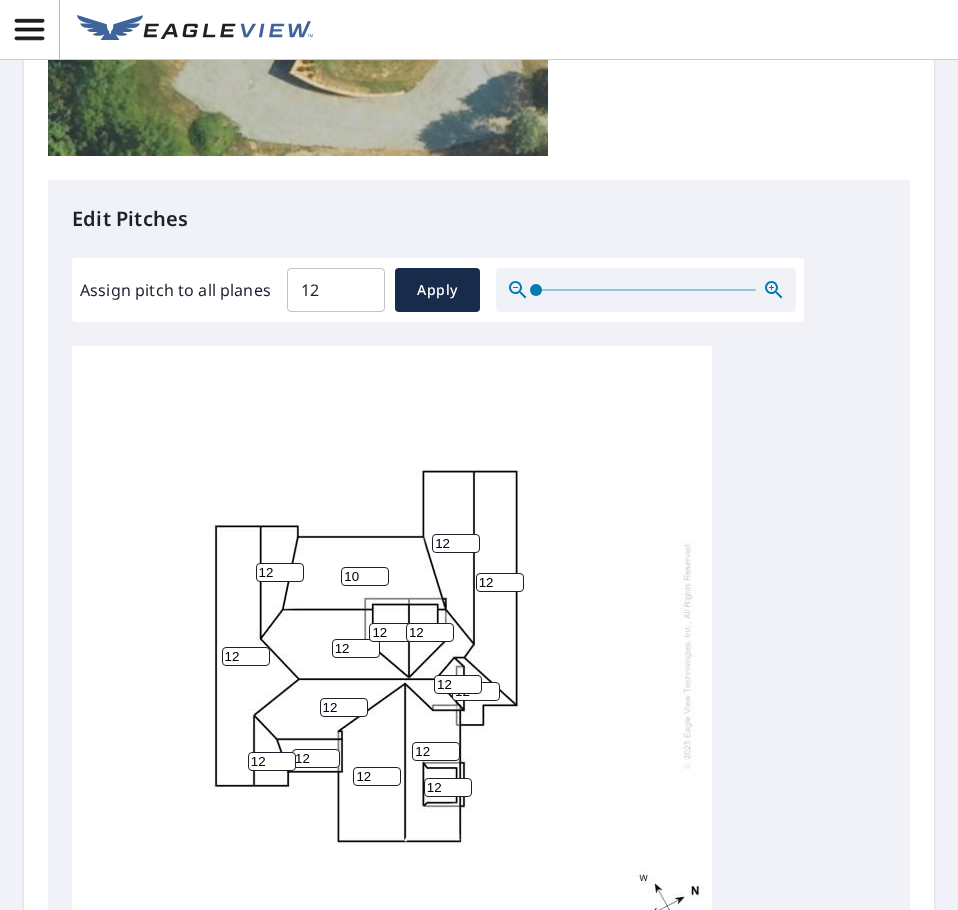click on "10" at bounding box center [365, 576] 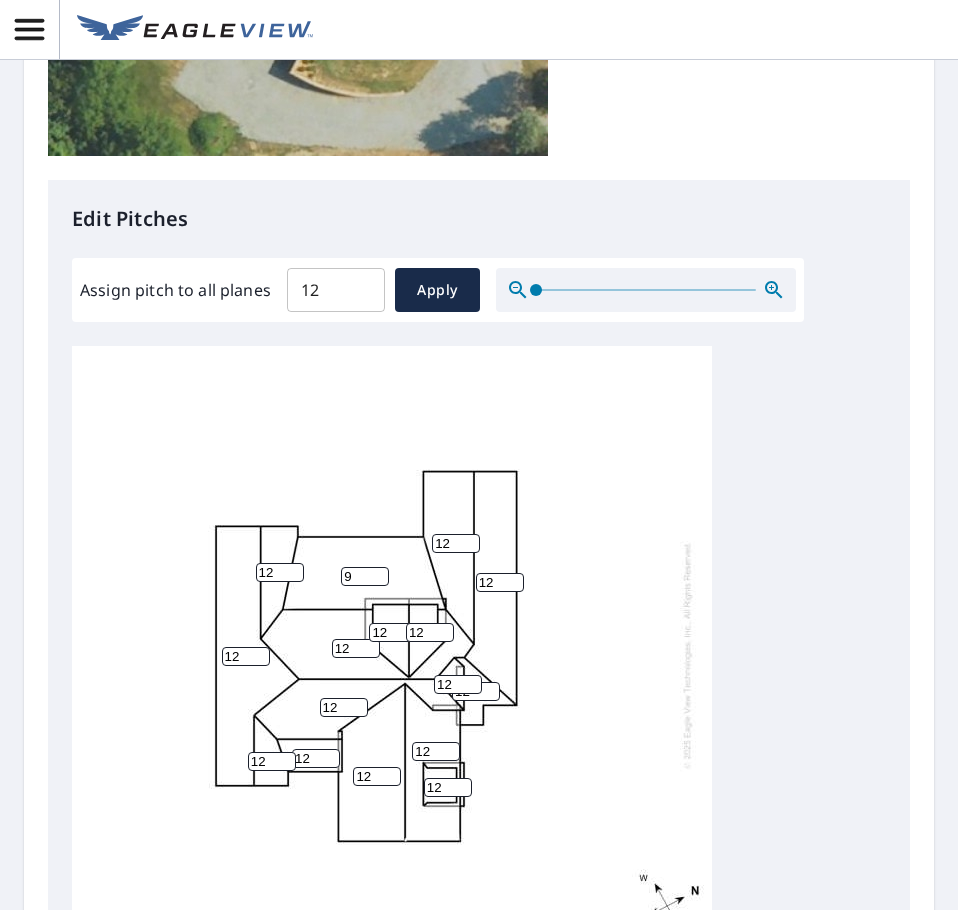 click on "9" at bounding box center [365, 576] 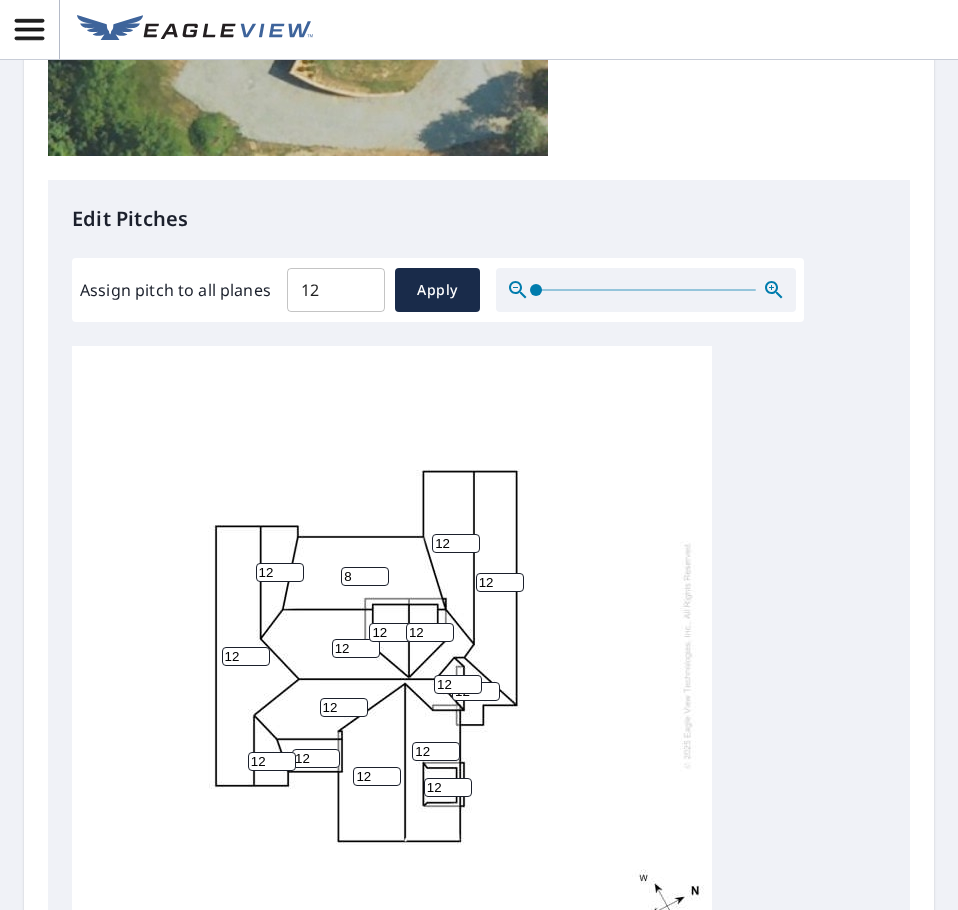 click on "8" at bounding box center (365, 576) 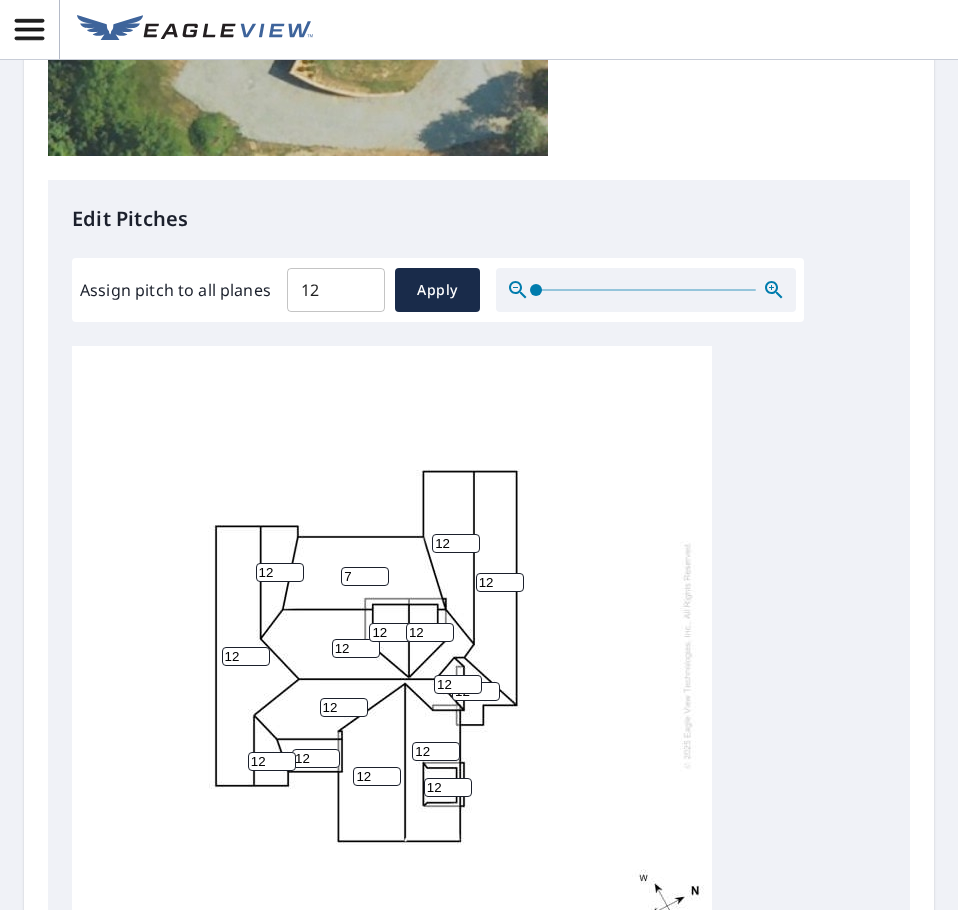 click on "7" at bounding box center (365, 576) 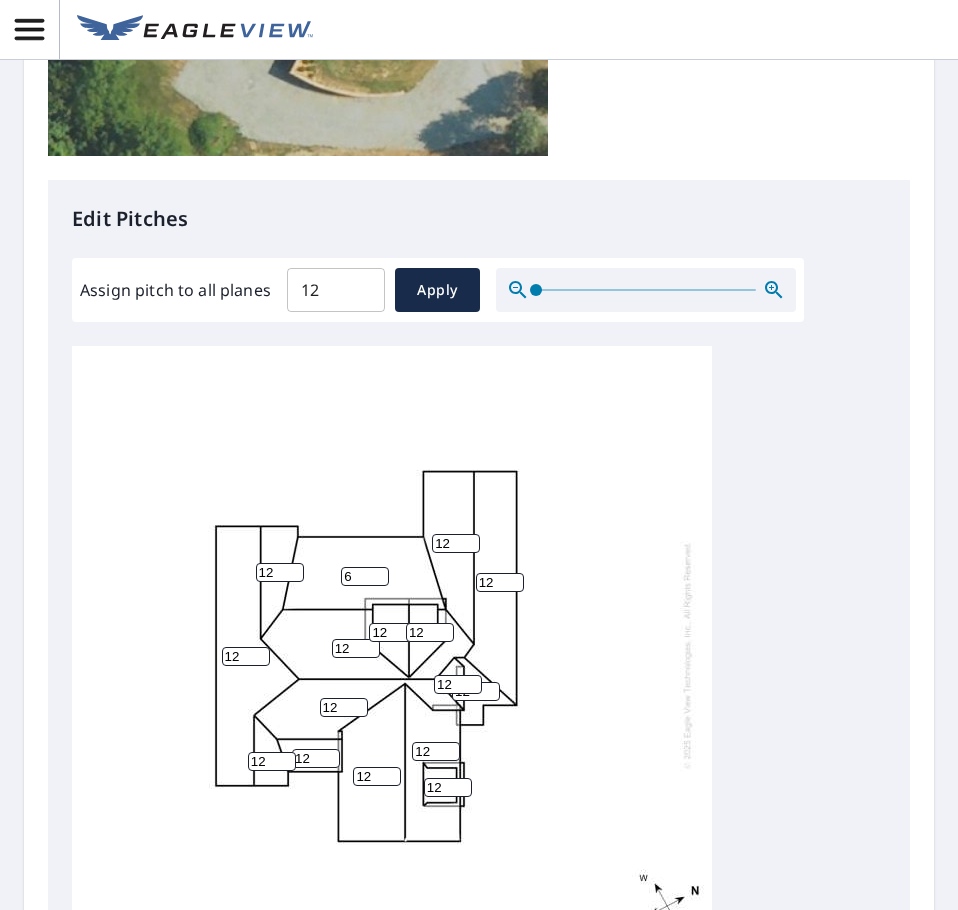 click on "6" at bounding box center (365, 576) 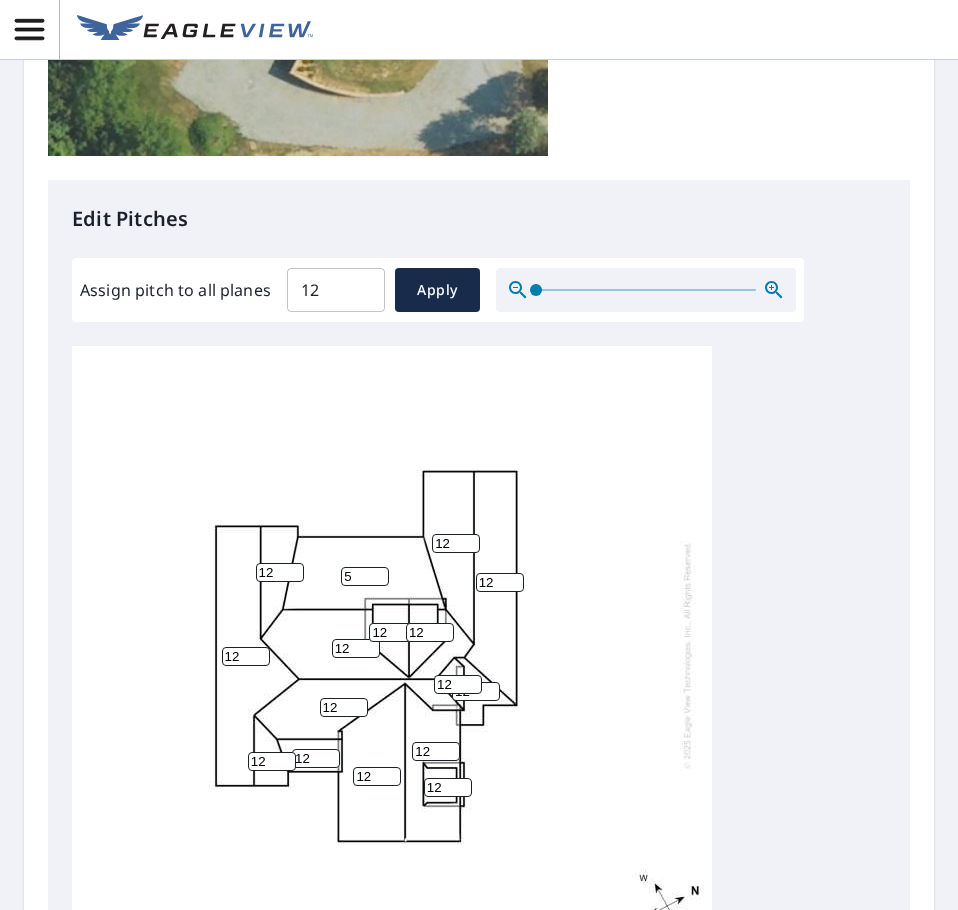 click on "5" at bounding box center [365, 576] 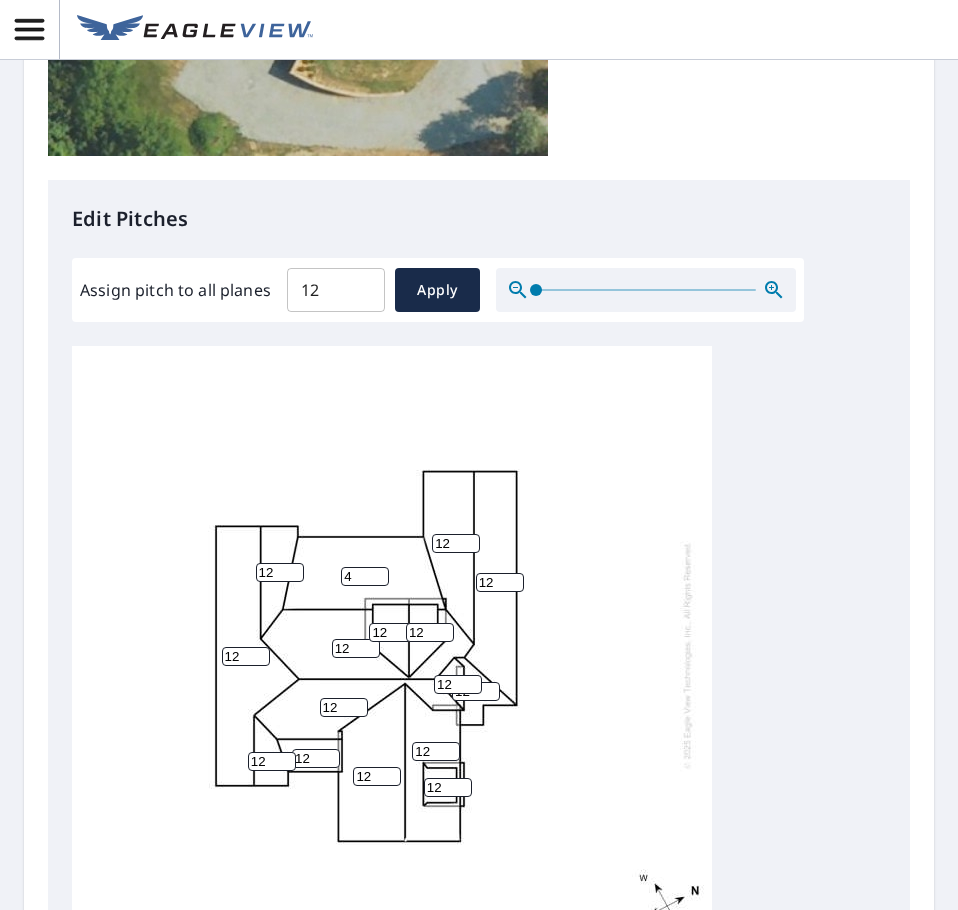 click on "4" at bounding box center [365, 576] 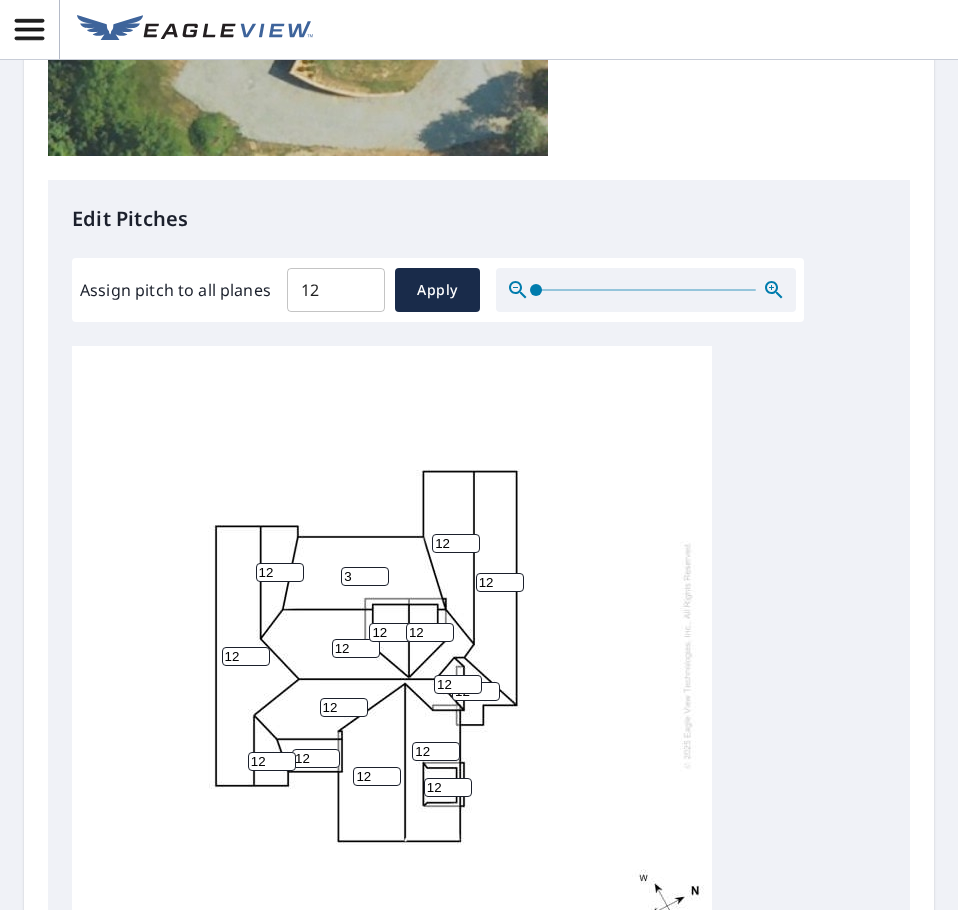 type on "3" 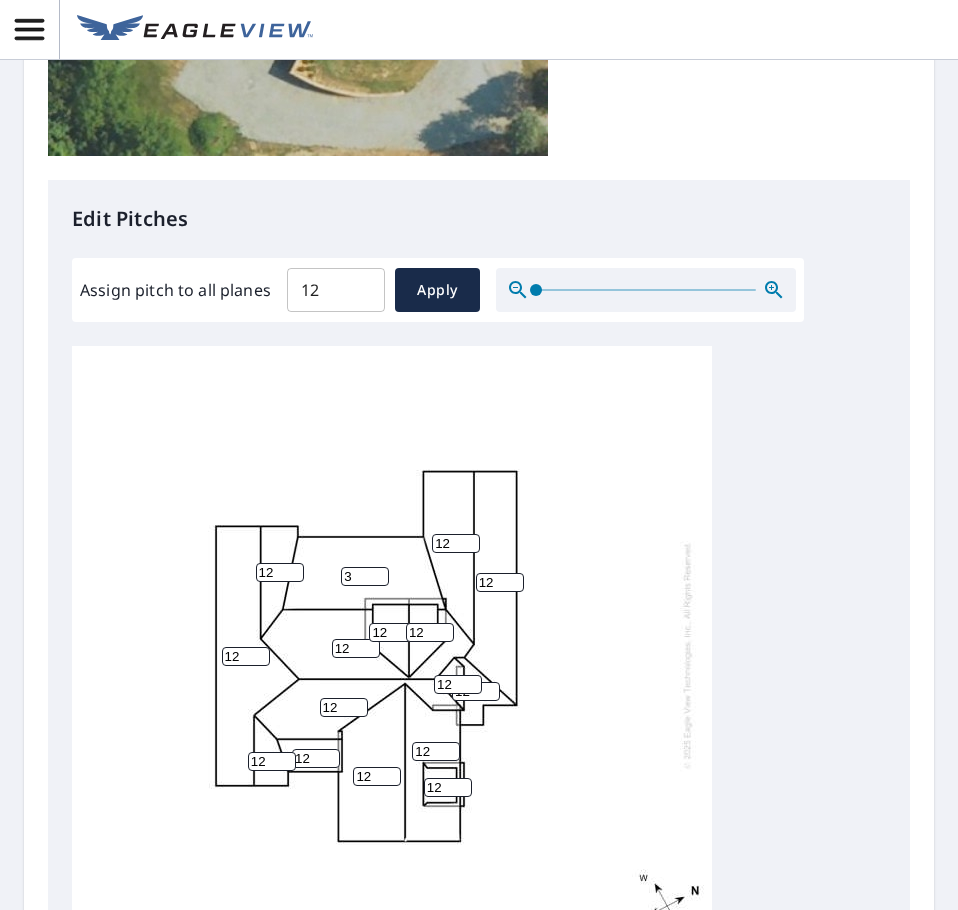 click on "3" at bounding box center (365, 576) 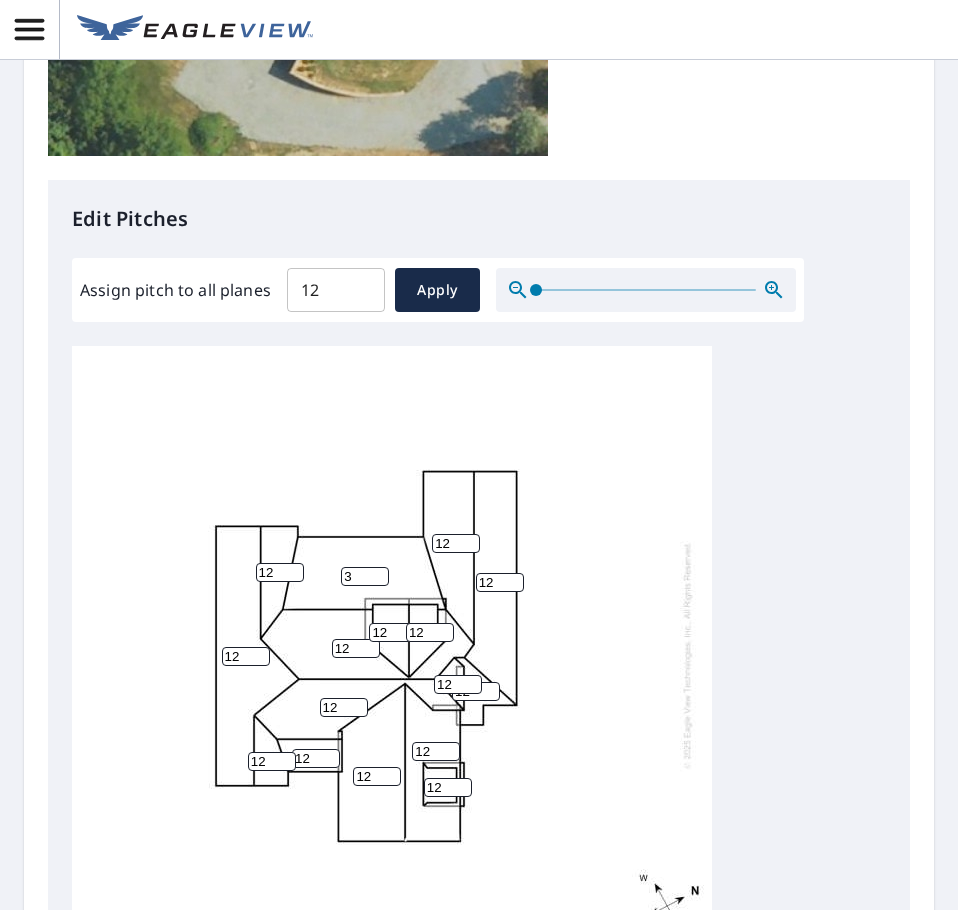 click on "12" at bounding box center [316, 758] 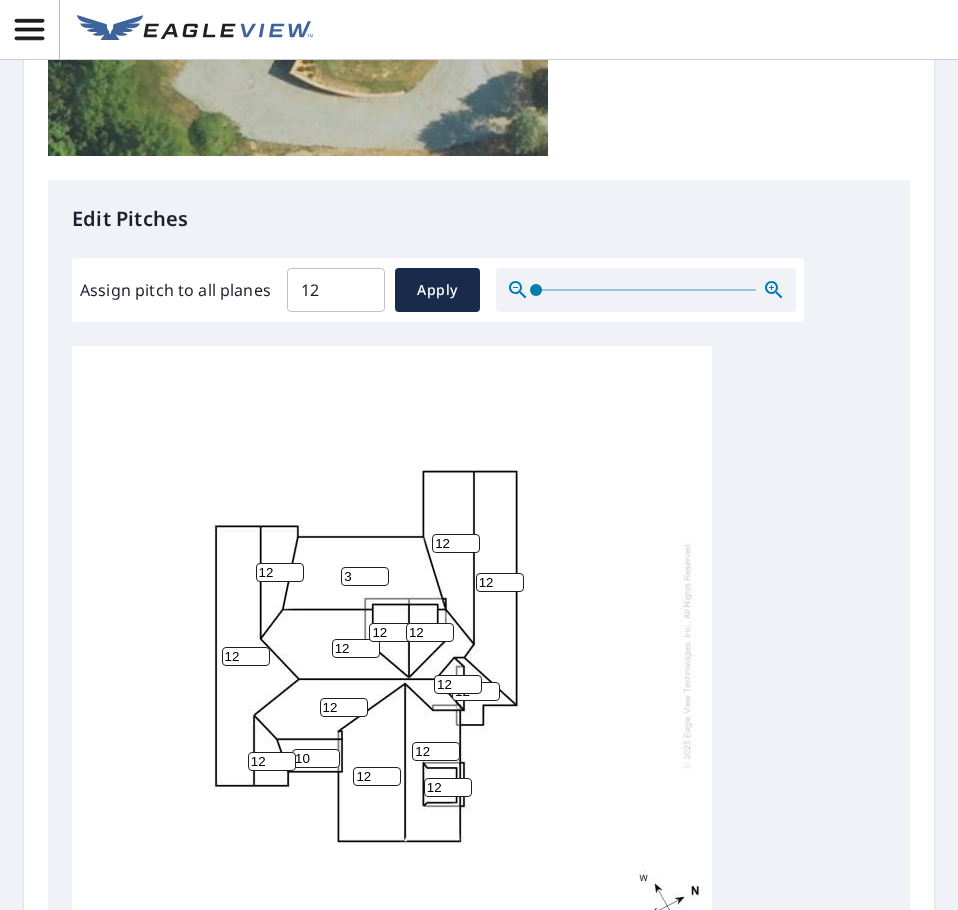 click on "10" at bounding box center [316, 758] 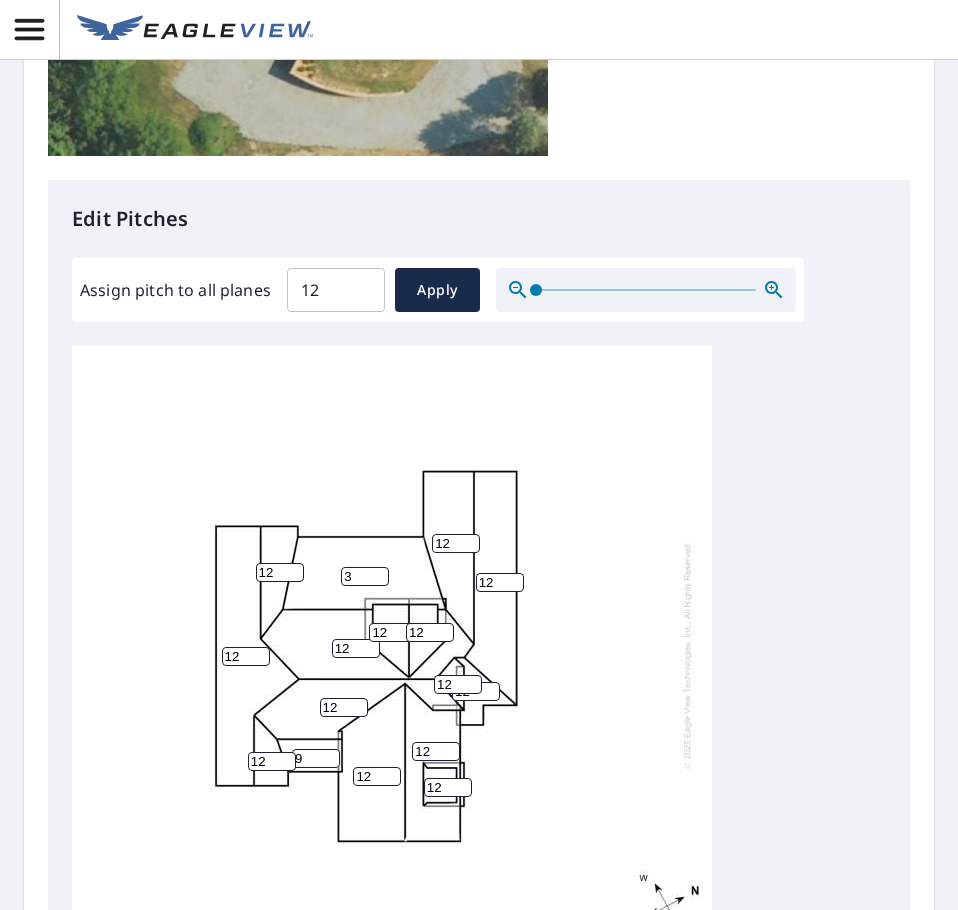 click on "9" at bounding box center [316, 758] 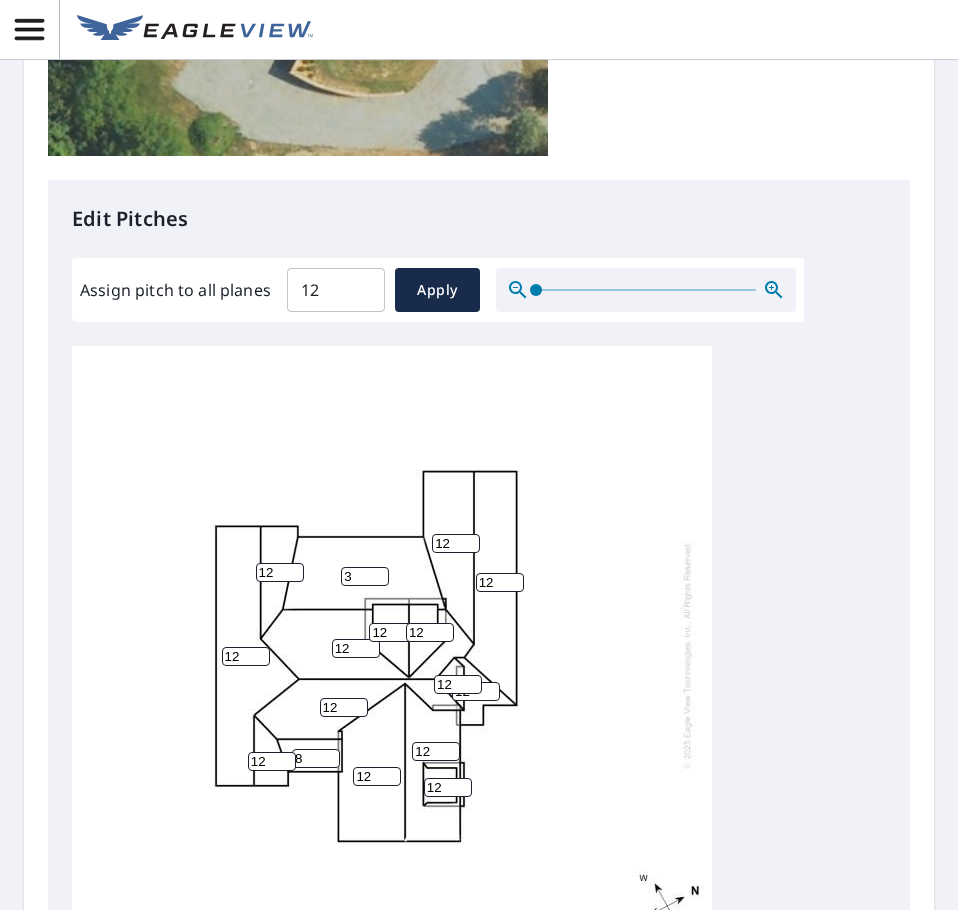 click on "8" at bounding box center (316, 758) 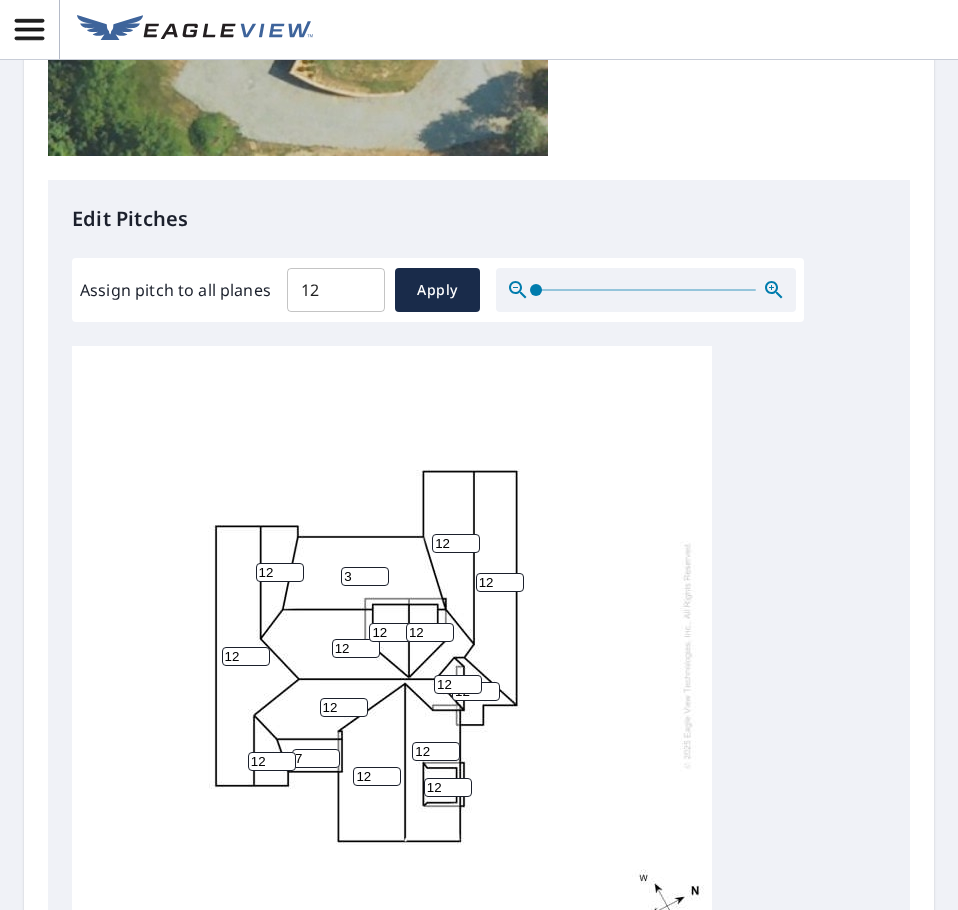 click on "7" at bounding box center [316, 758] 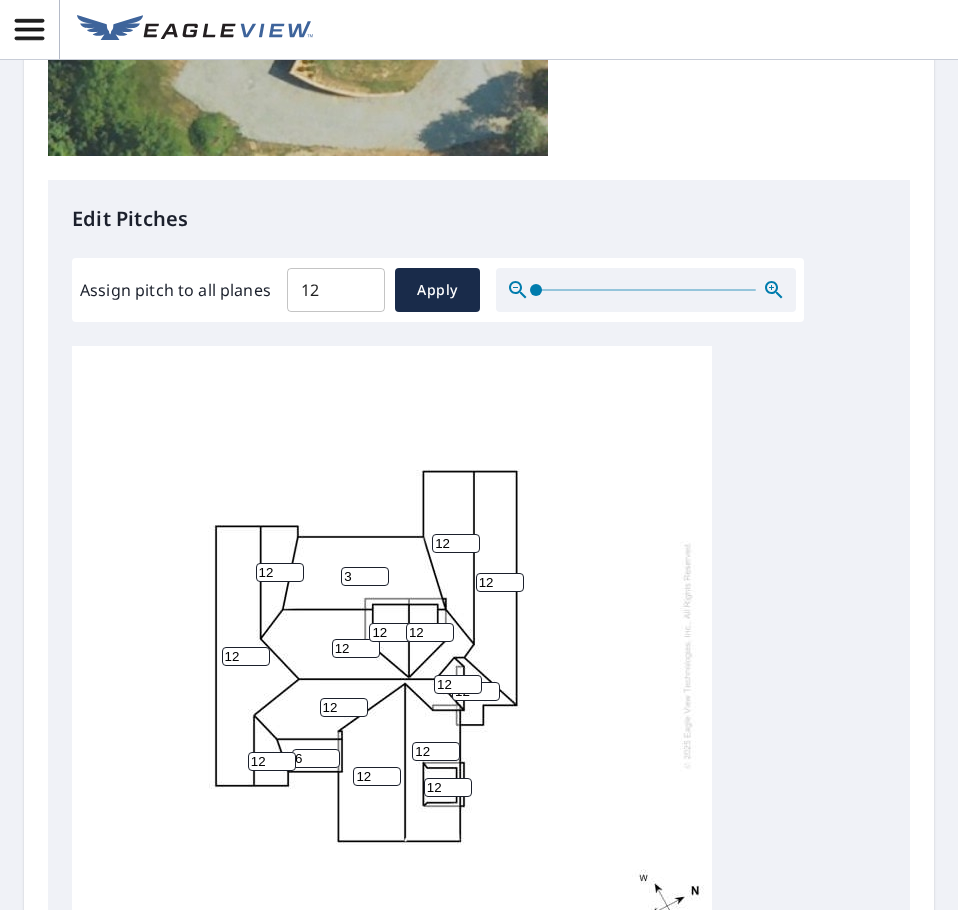 click on "6" at bounding box center [316, 758] 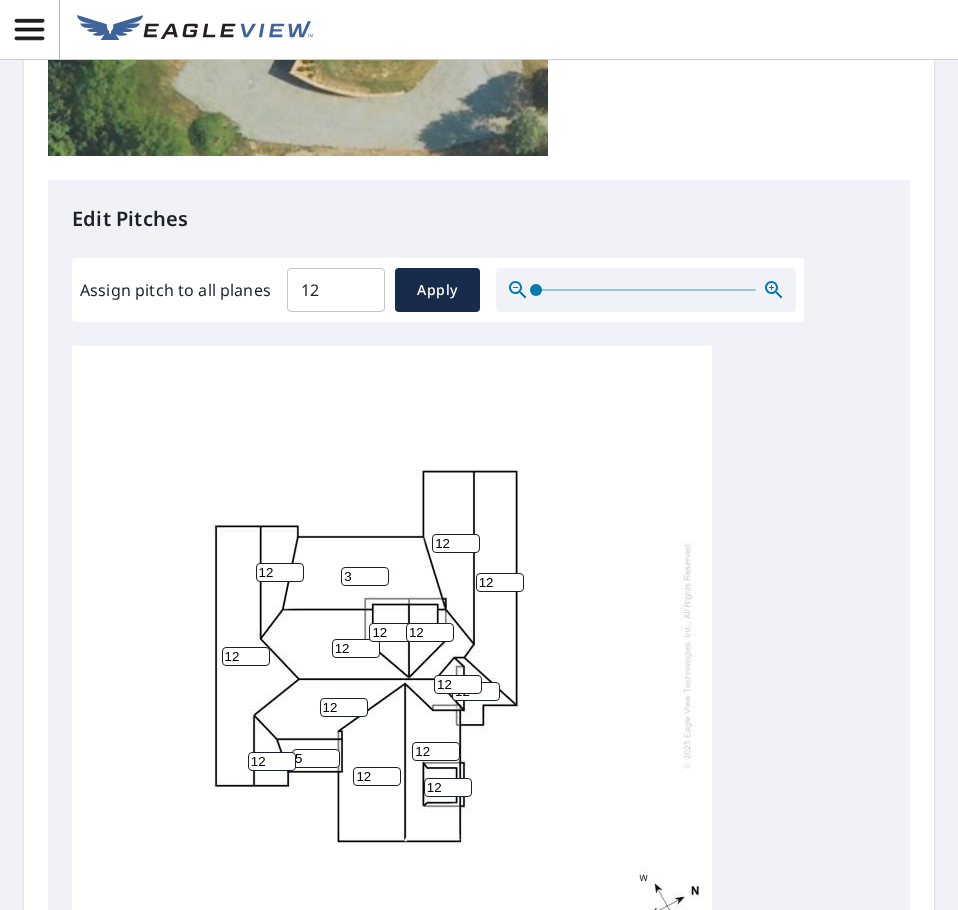 click on "5" at bounding box center (316, 758) 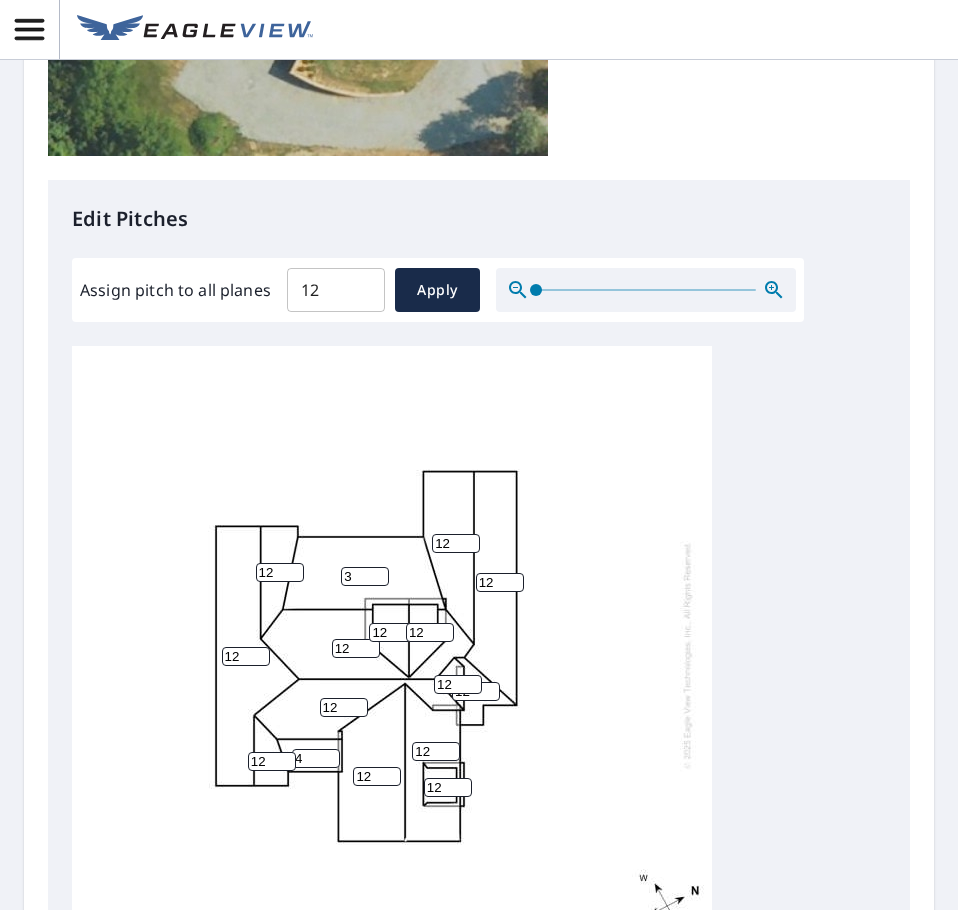 click on "4" at bounding box center [316, 758] 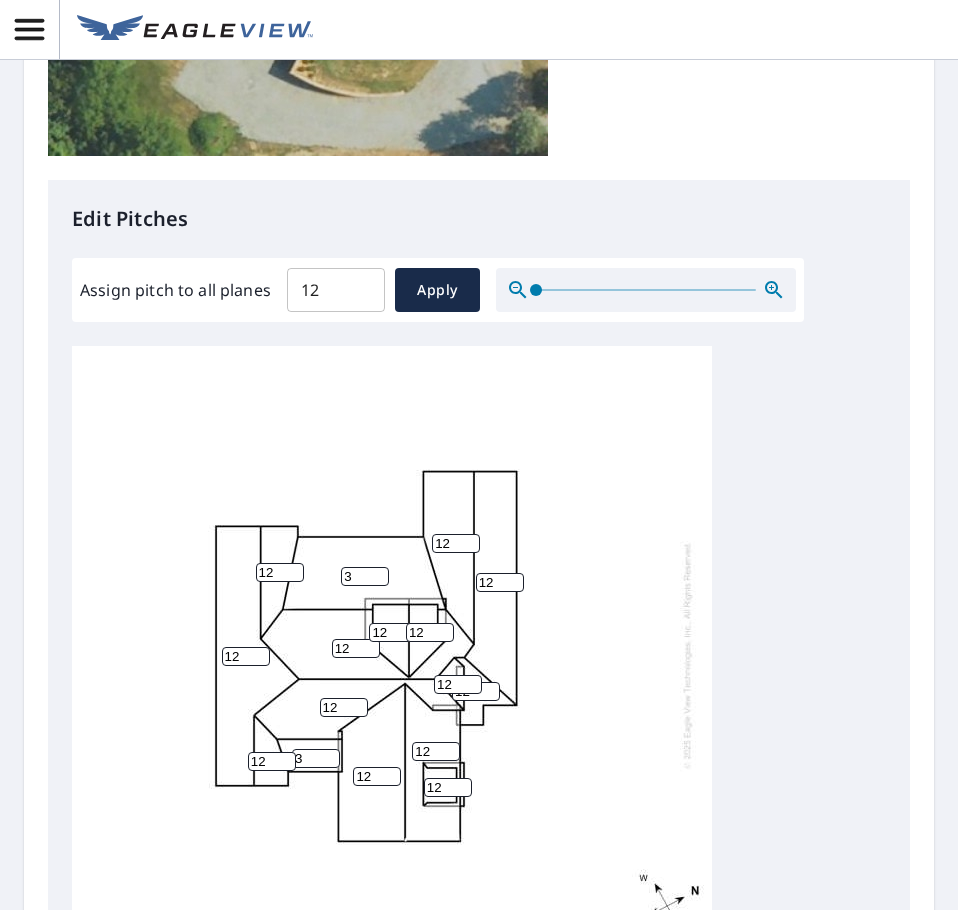 type on "3" 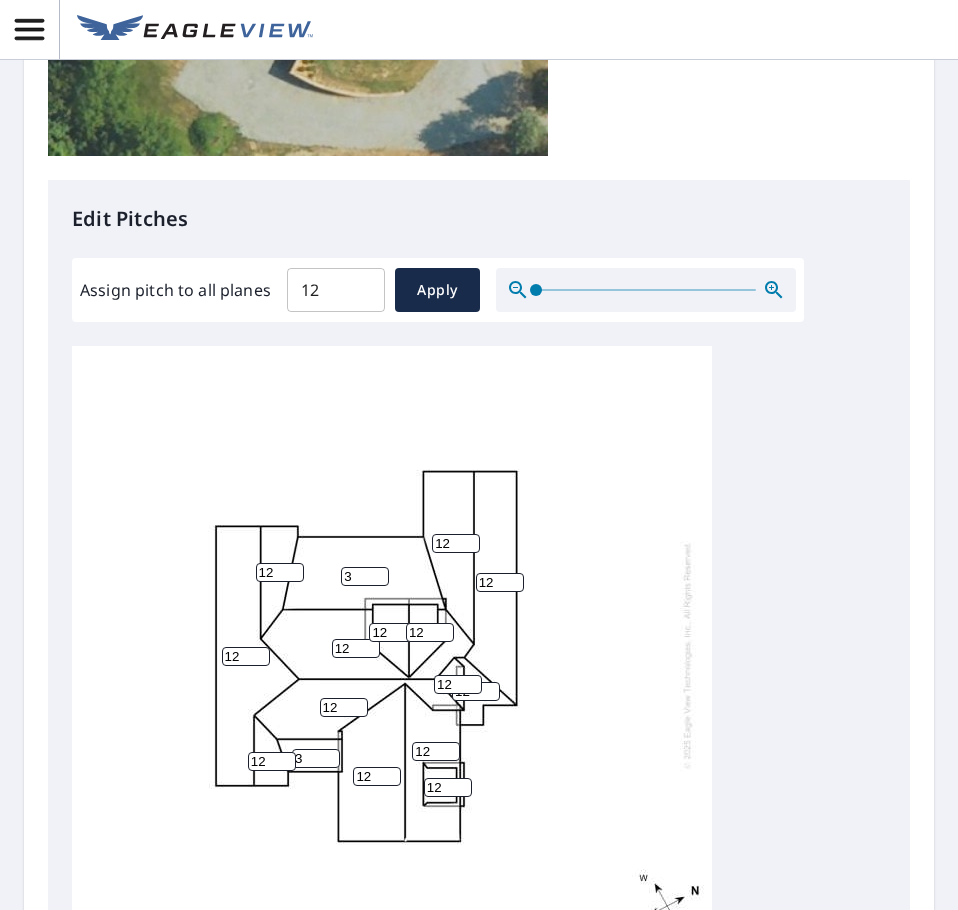 click on "12 3 12 12 12 12 12 12 12 12 12 12 3 12 12 12" at bounding box center [392, 655] 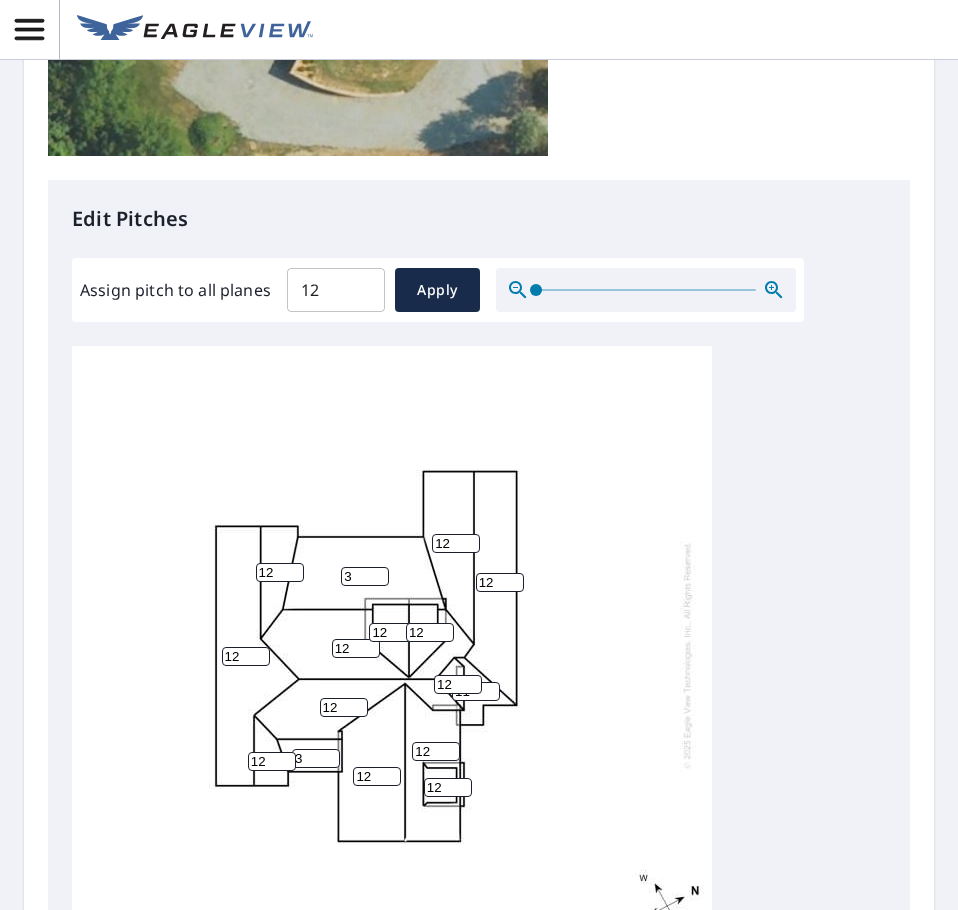 click on "11" at bounding box center [476, 691] 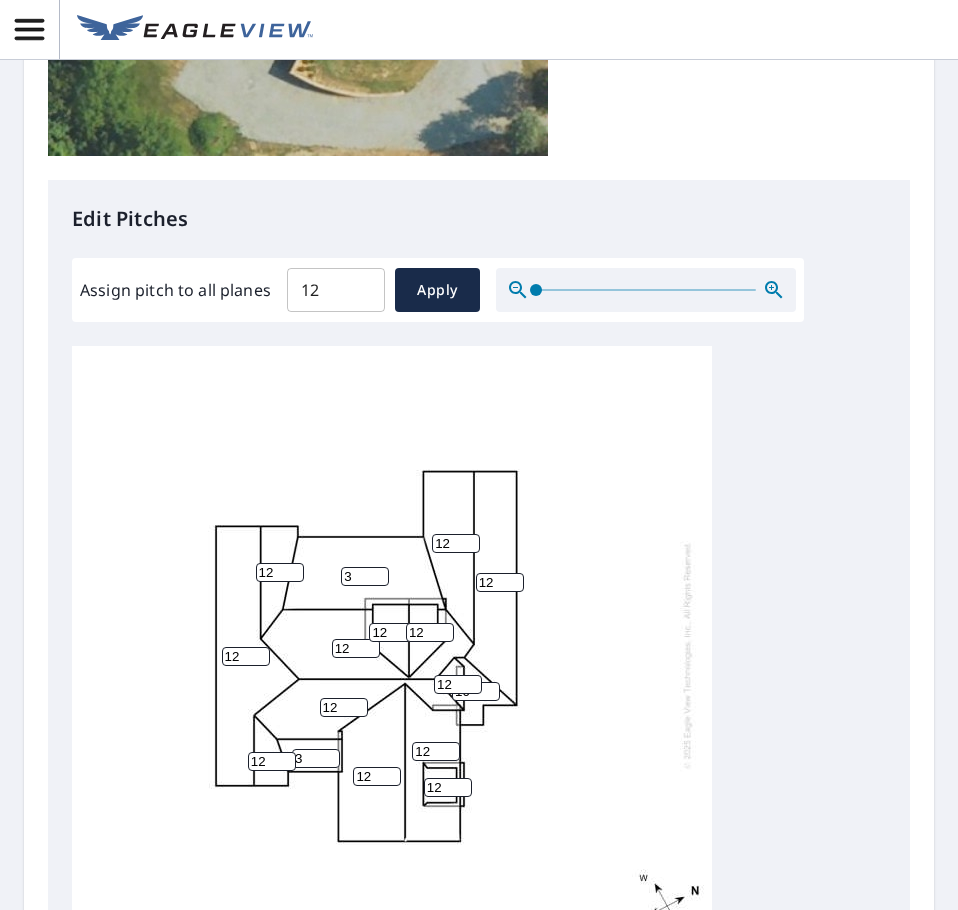 click on "10" at bounding box center (476, 691) 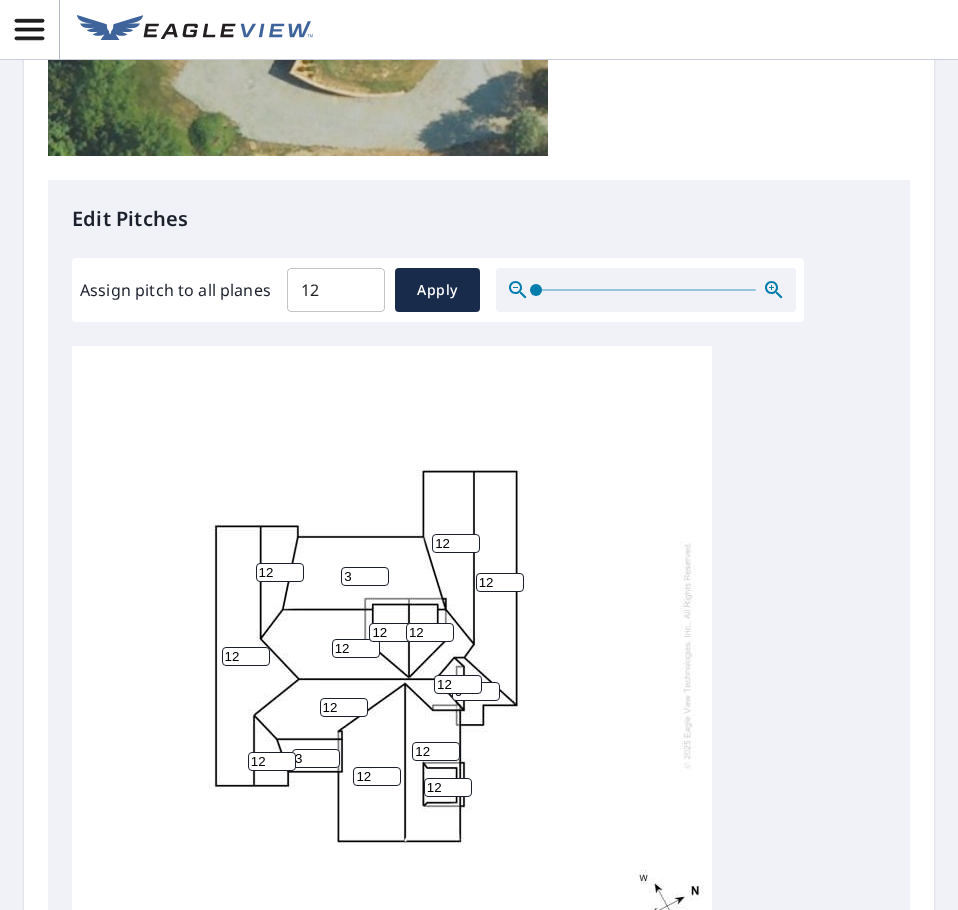 click on "9" at bounding box center (476, 691) 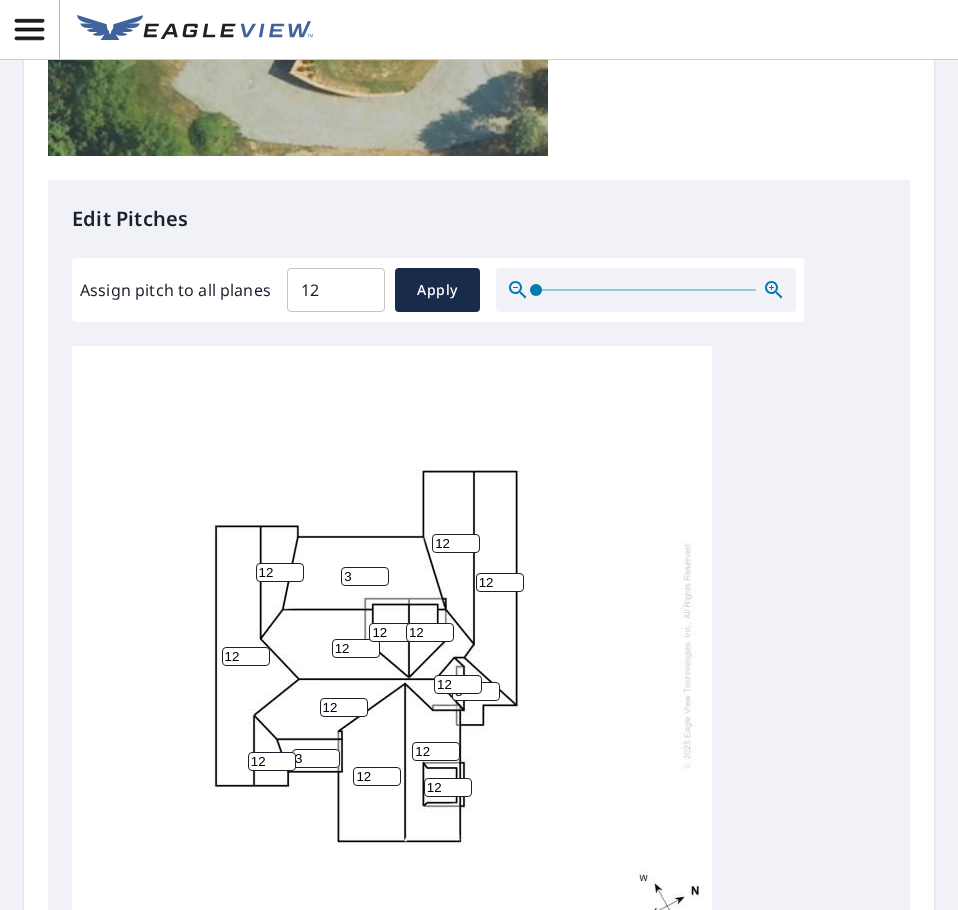 click on "8" at bounding box center [476, 691] 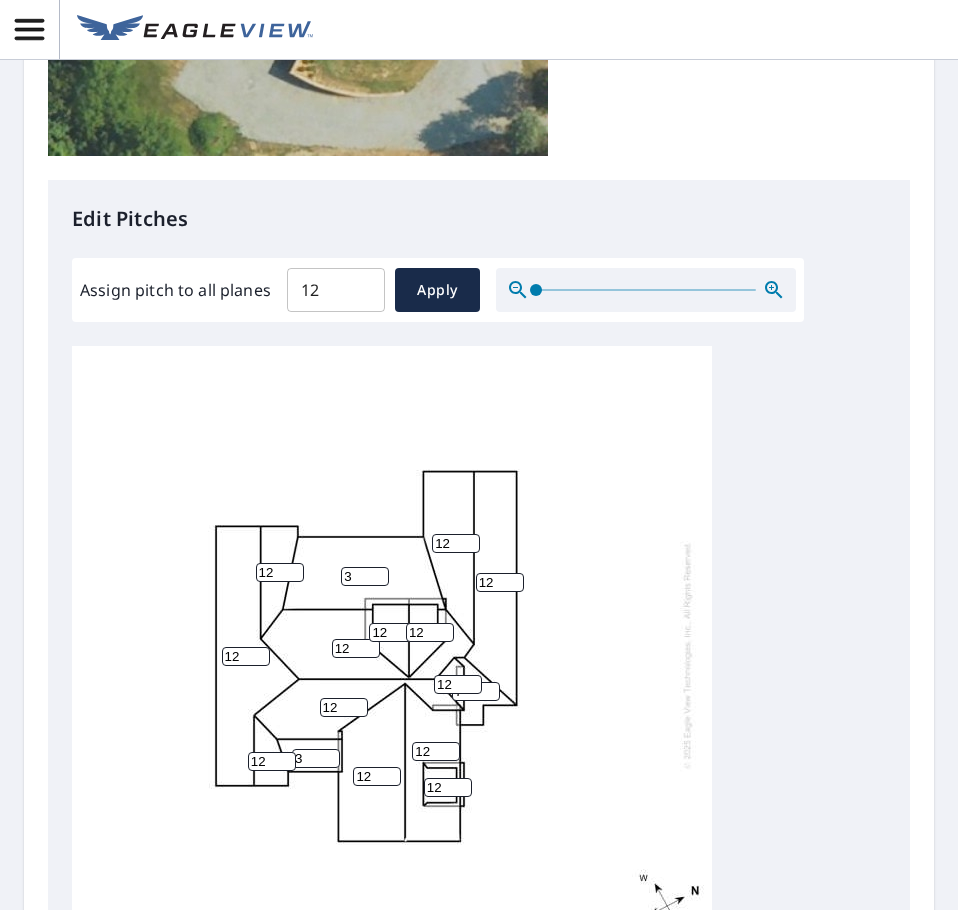 click on "7" at bounding box center (476, 691) 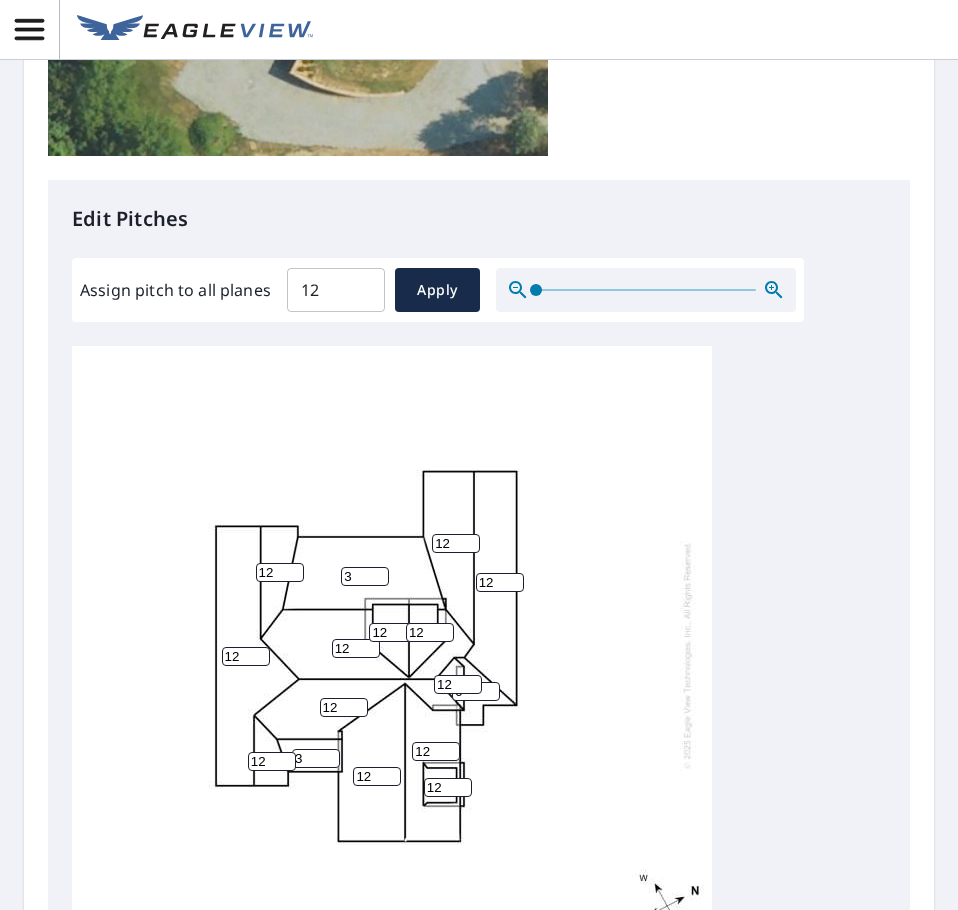 click on "6" at bounding box center [476, 691] 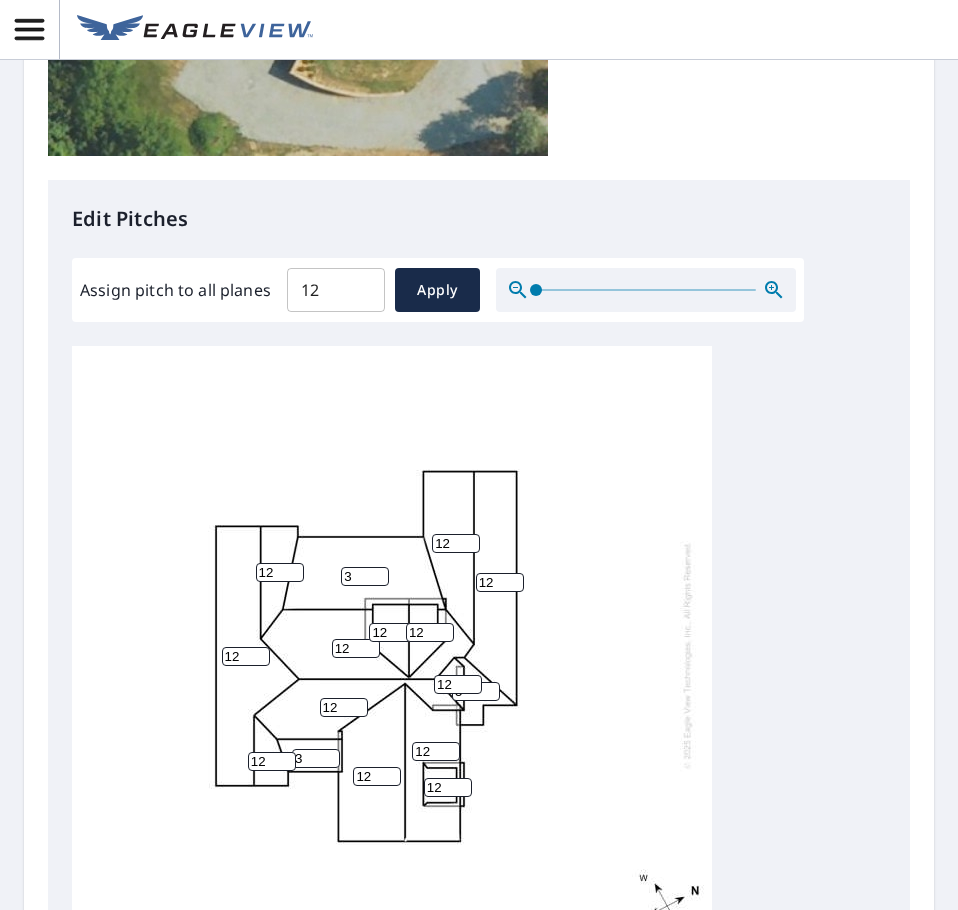click on "5" at bounding box center (476, 691) 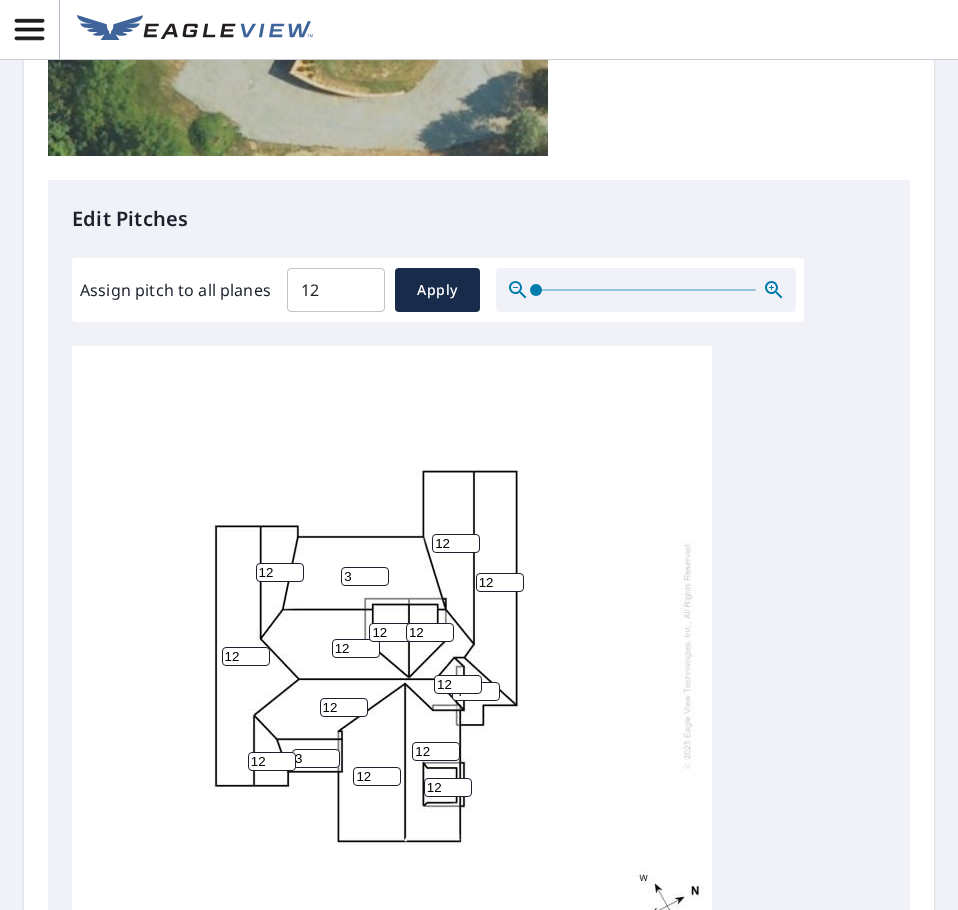click on "4" at bounding box center (476, 691) 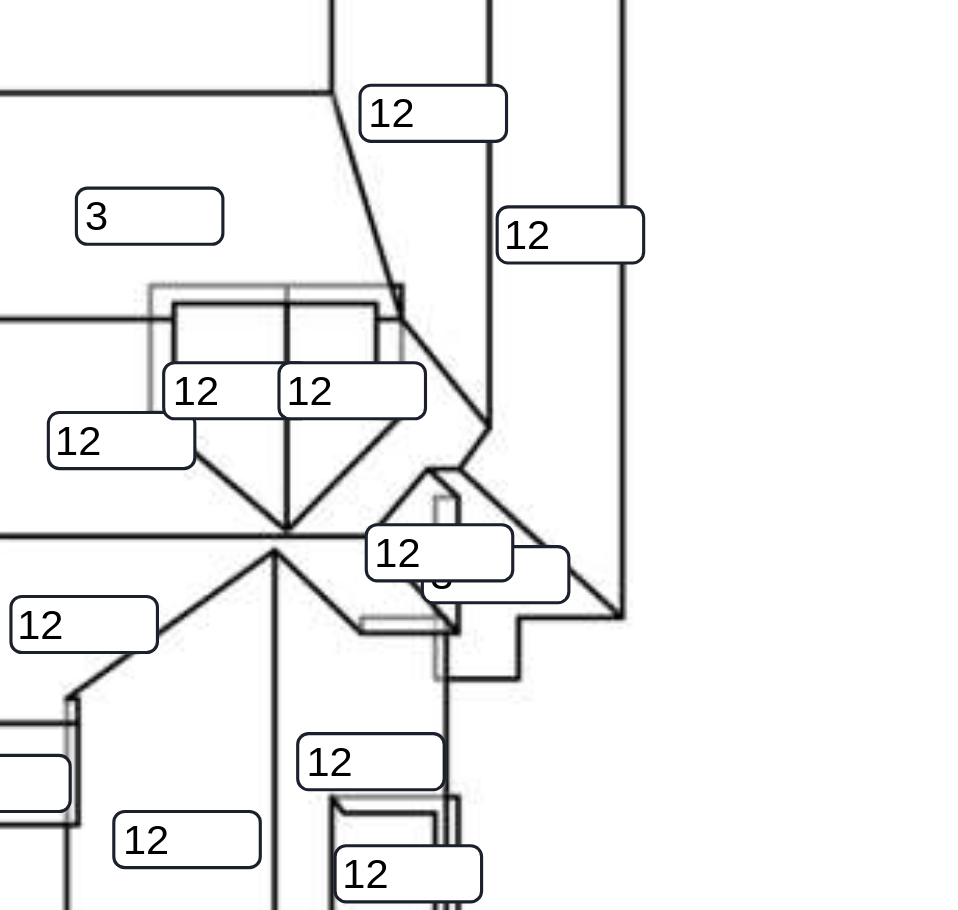 click on "3" at bounding box center (476, 691) 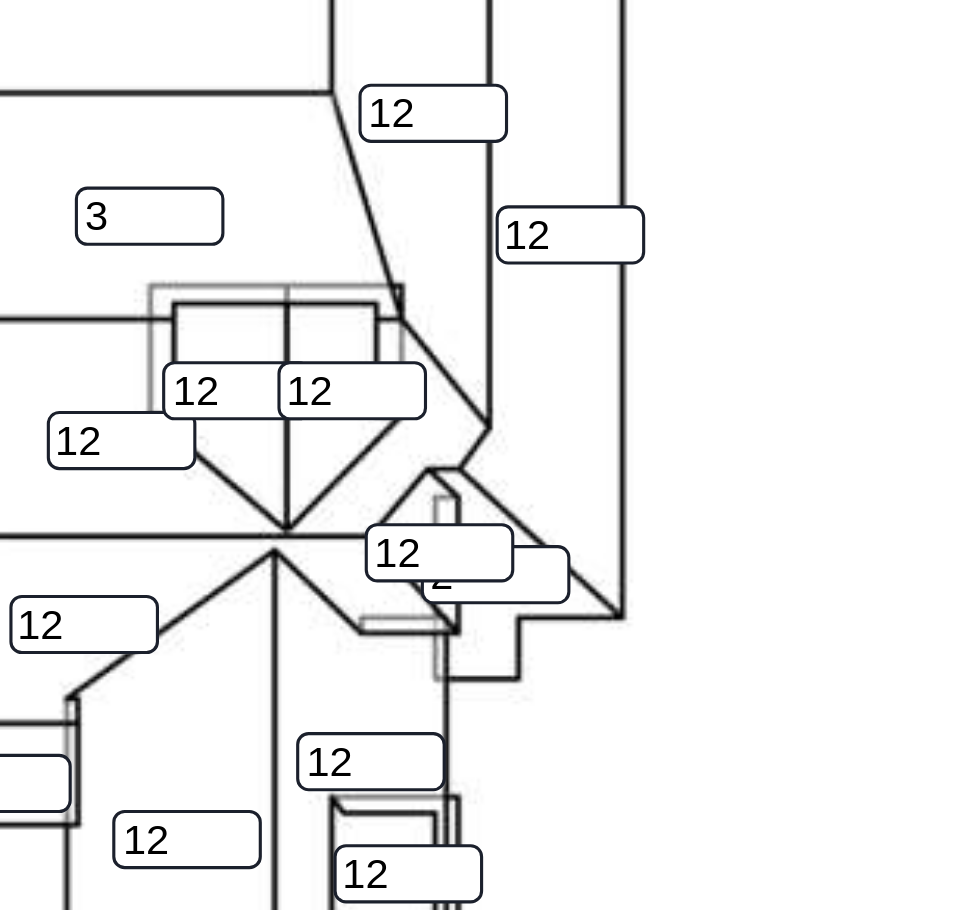 click on "2" at bounding box center (476, 691) 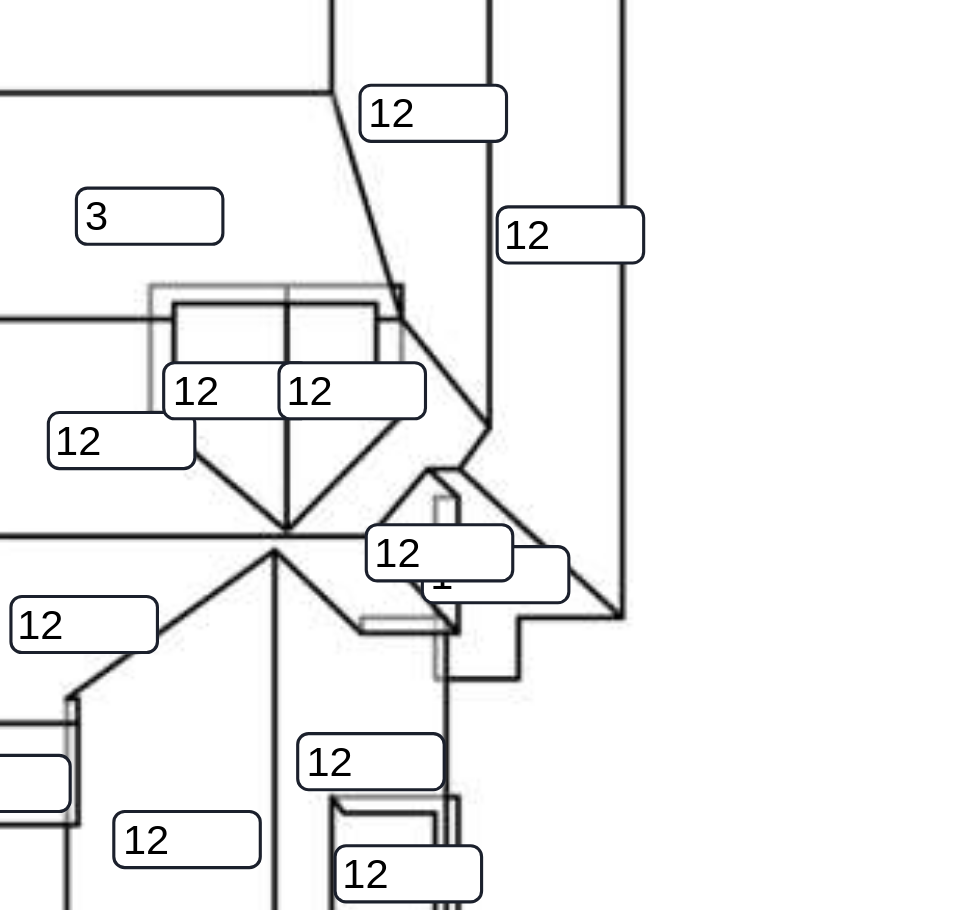 click on "1" at bounding box center [476, 691] 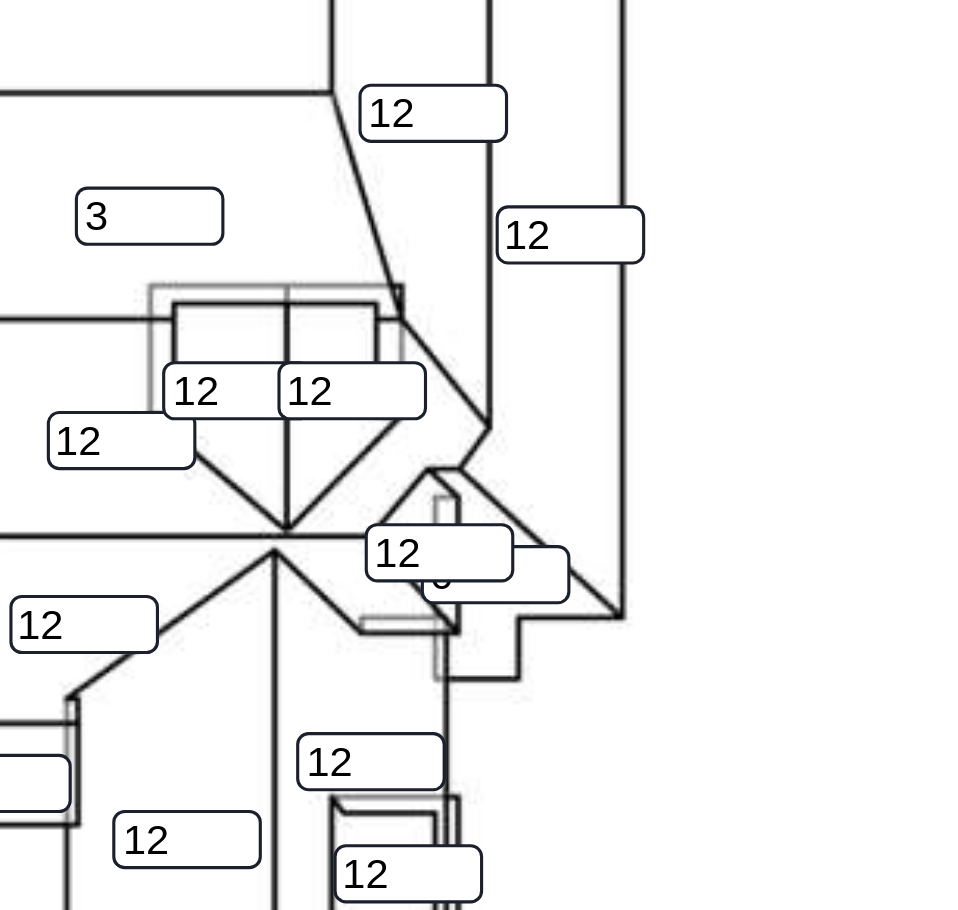 click on "0" at bounding box center [476, 691] 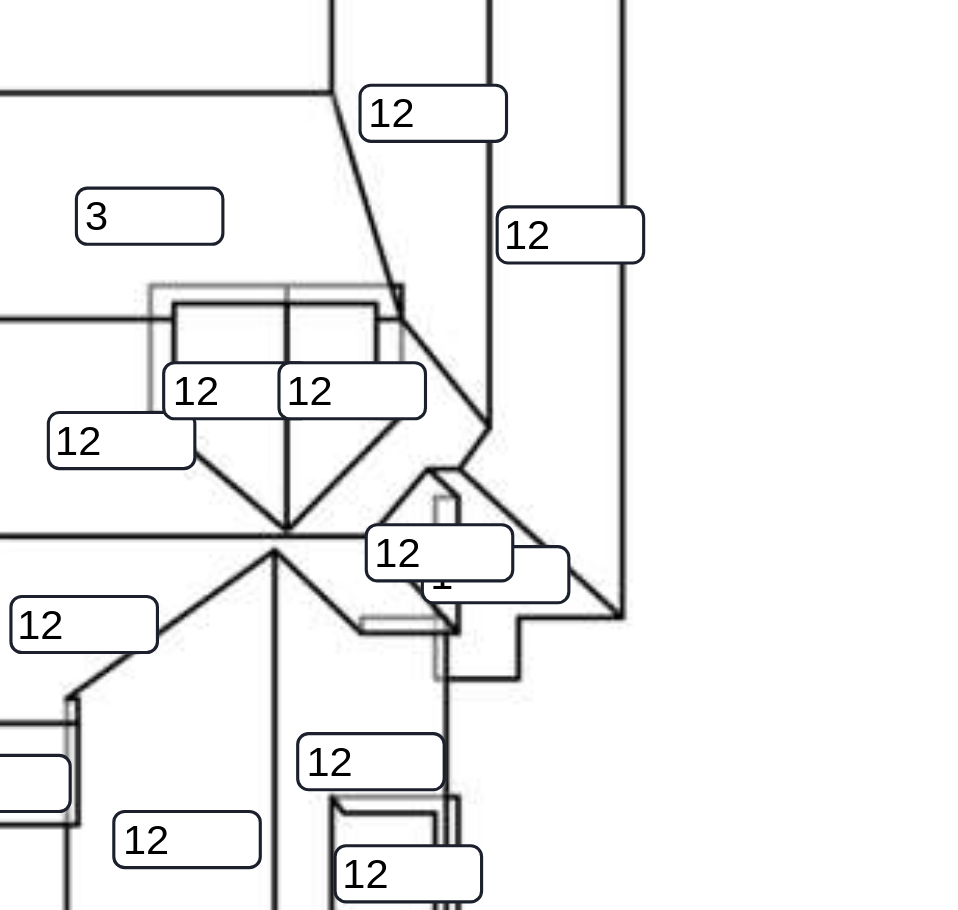 click on "1" at bounding box center [476, 691] 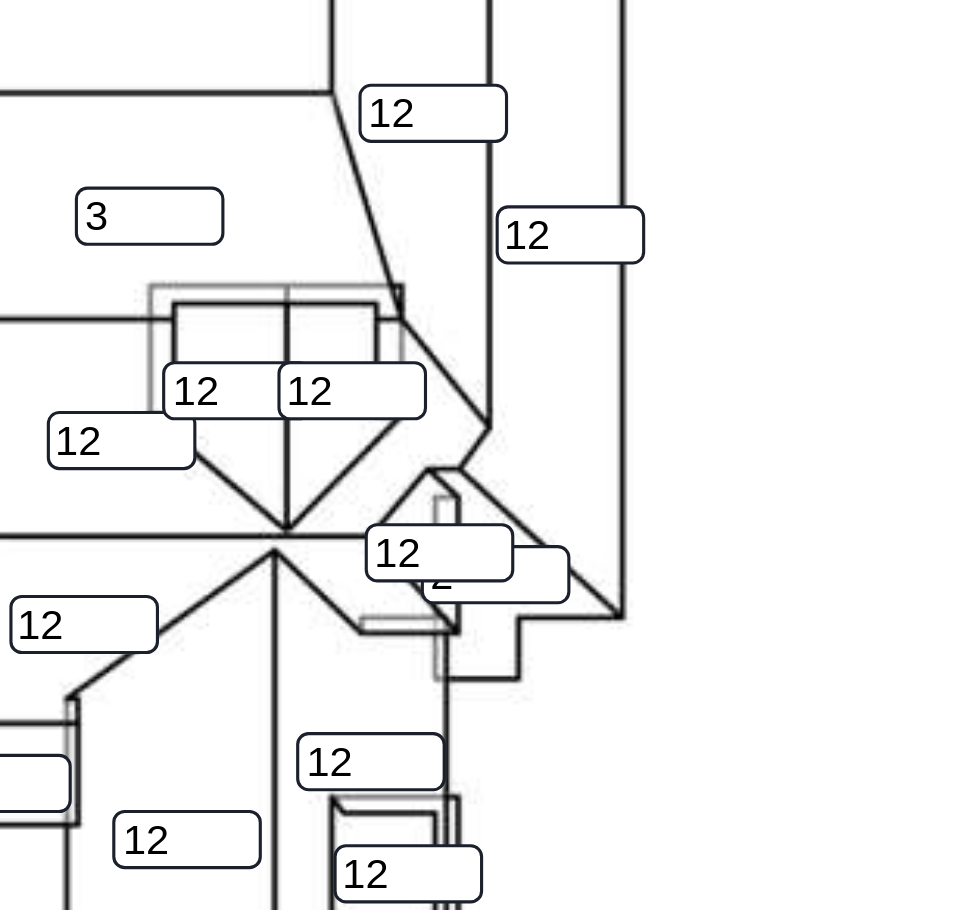click on "2" at bounding box center (476, 691) 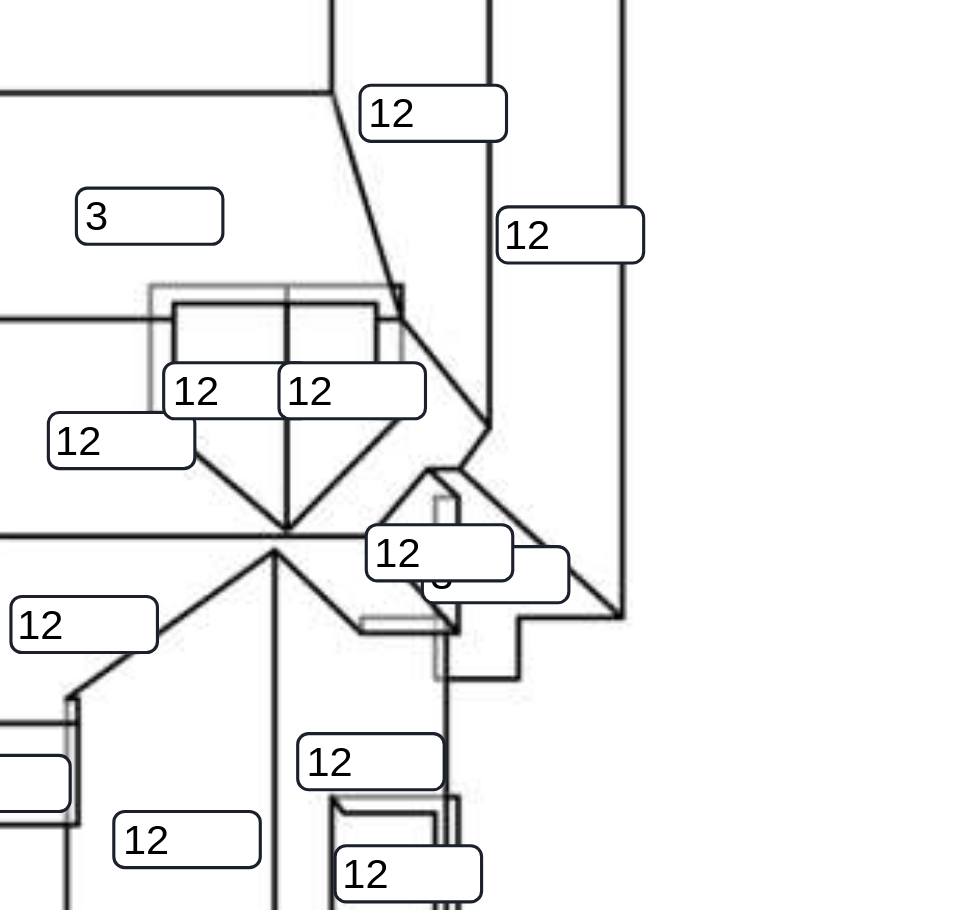 click on "3" at bounding box center [476, 691] 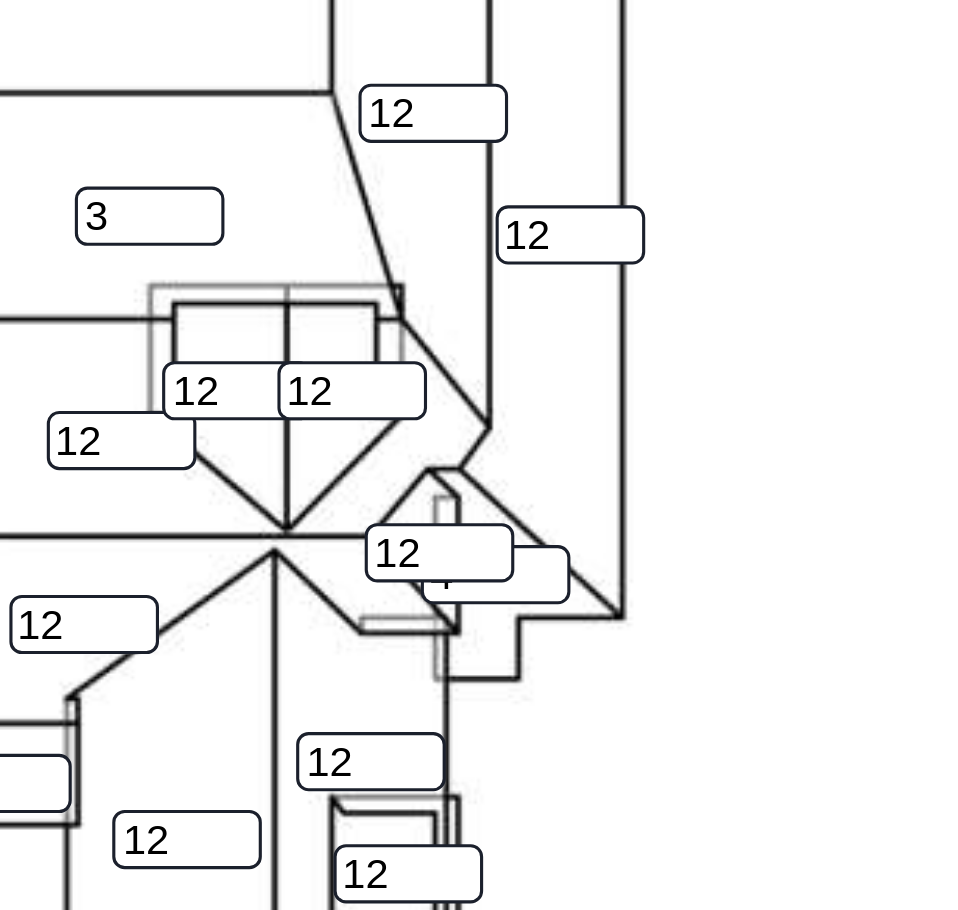 click on "4" at bounding box center (476, 691) 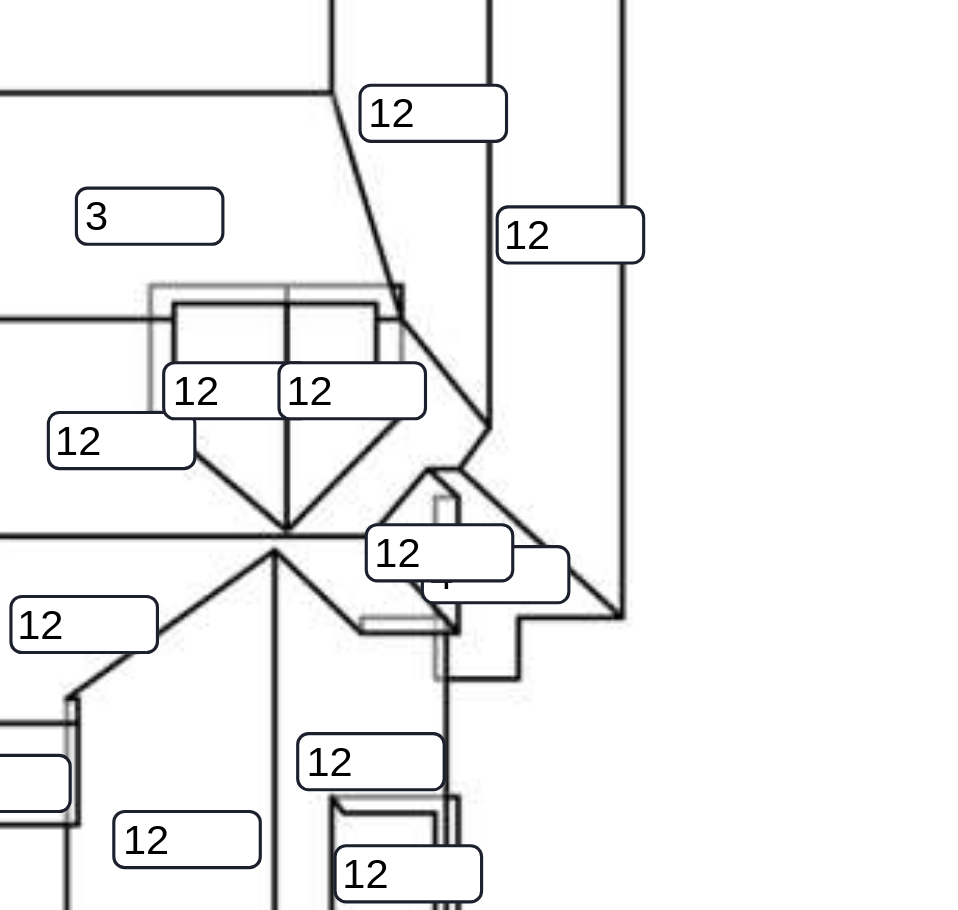 click on "12 3 12 12 12 12 12 12 12 12 12 4 3 12 12 12" at bounding box center (392, 655) 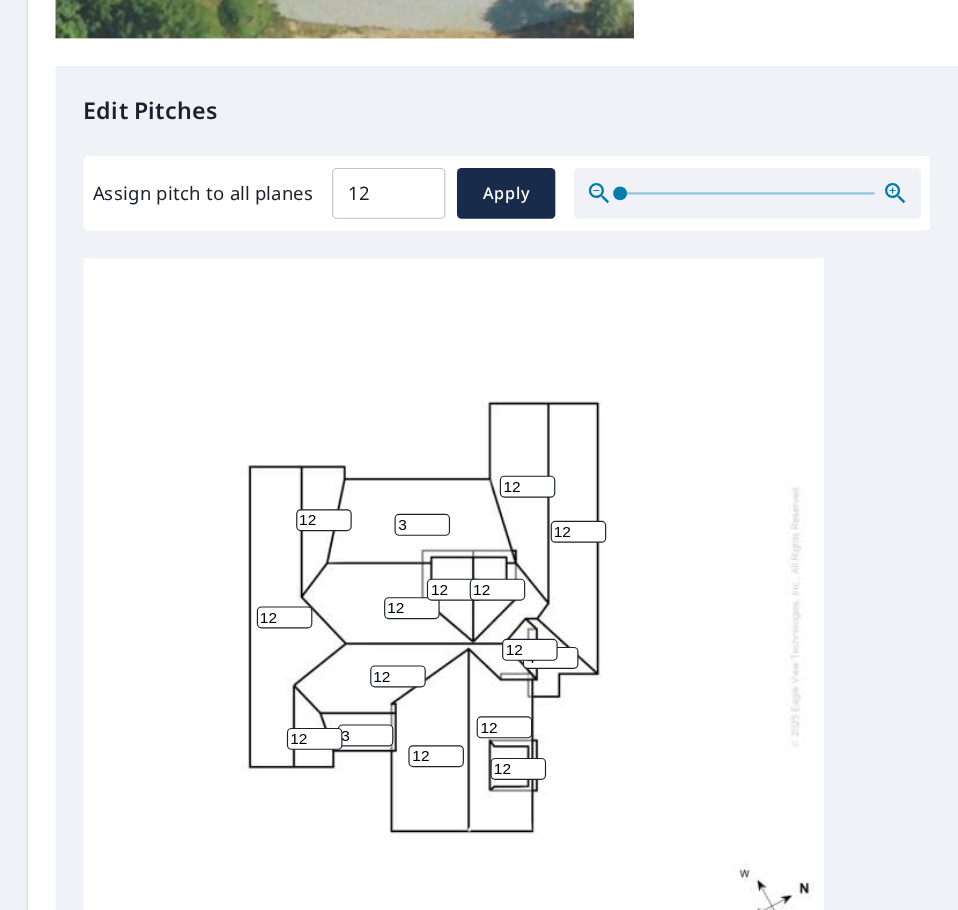 scroll, scrollTop: 0, scrollLeft: 0, axis: both 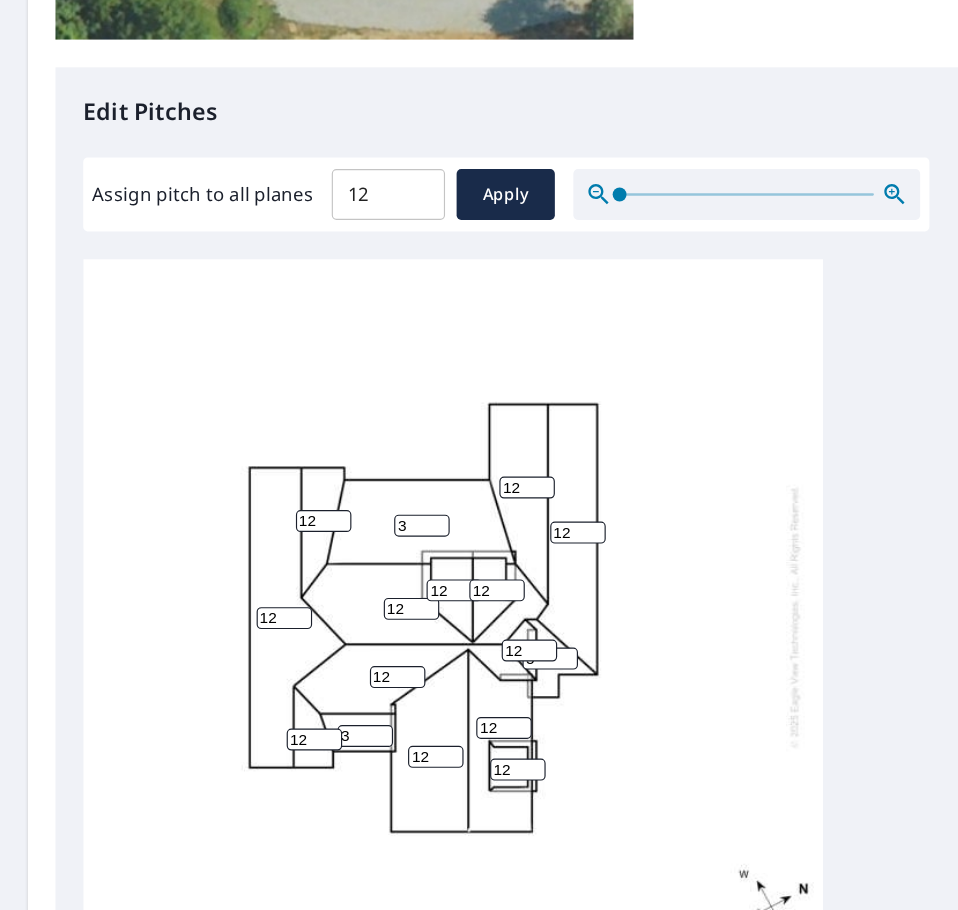 click on "5" at bounding box center [476, 691] 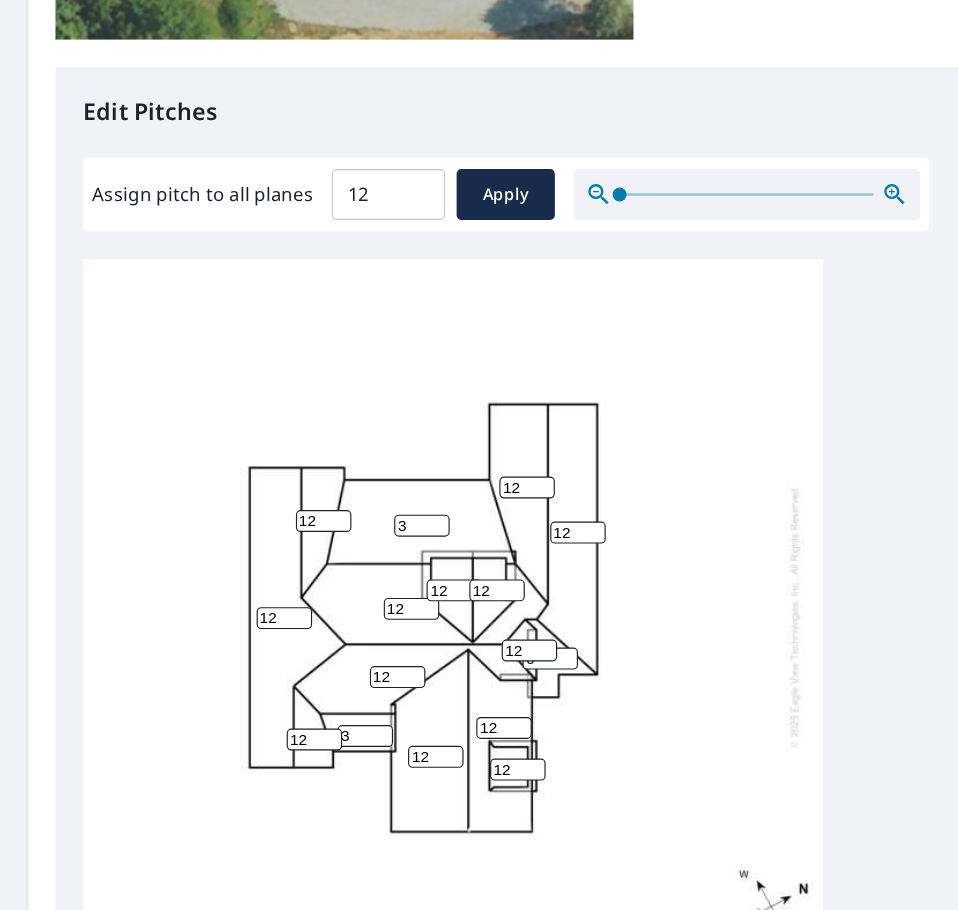 click on "6" at bounding box center (476, 691) 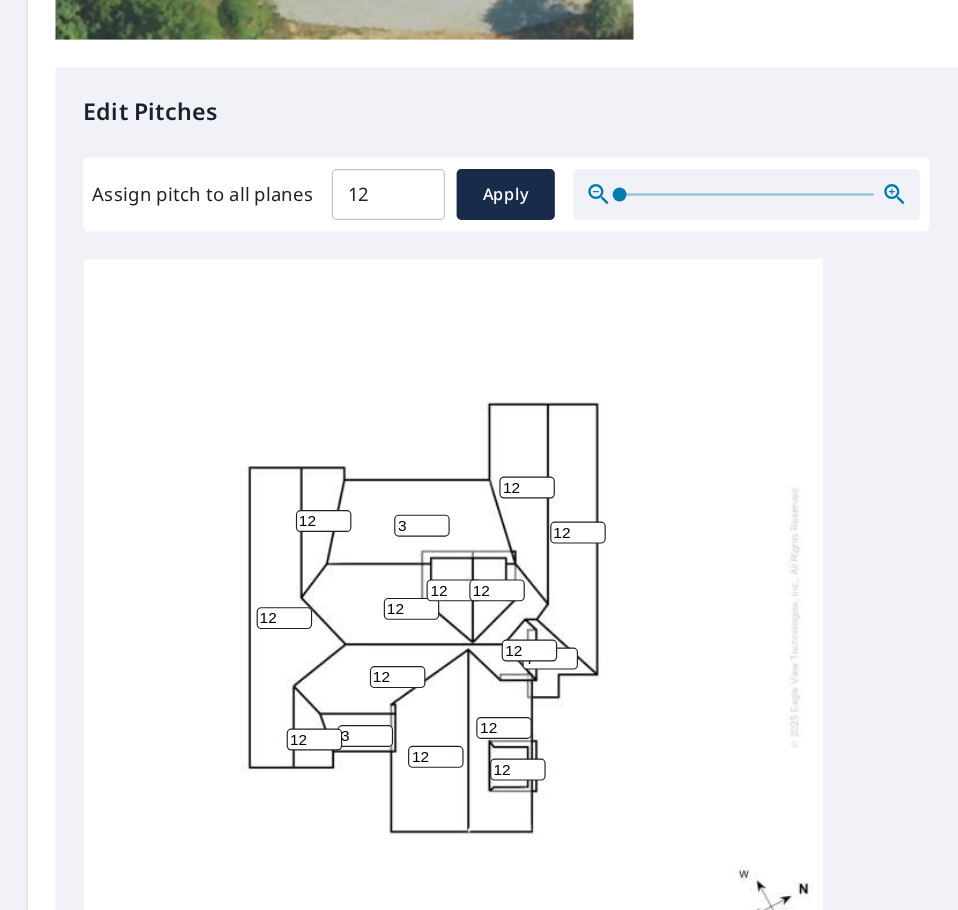 click on "7" at bounding box center [476, 691] 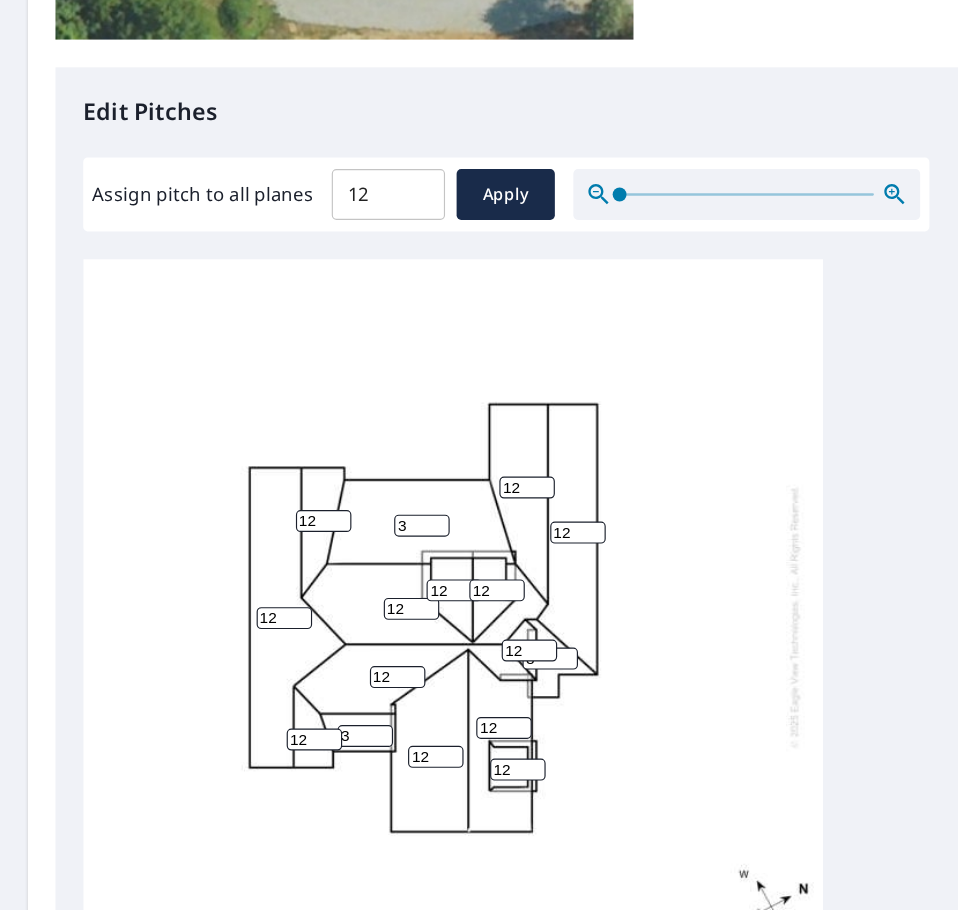click on "8" at bounding box center (476, 691) 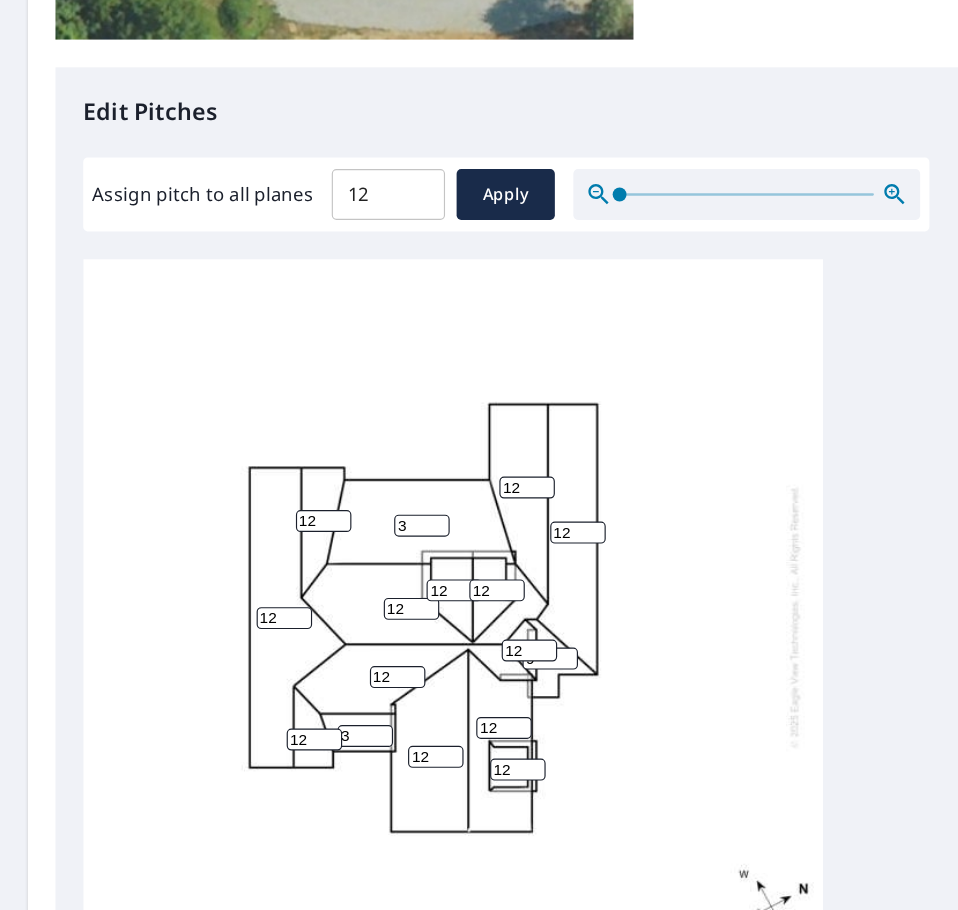 click on "9" at bounding box center [476, 691] 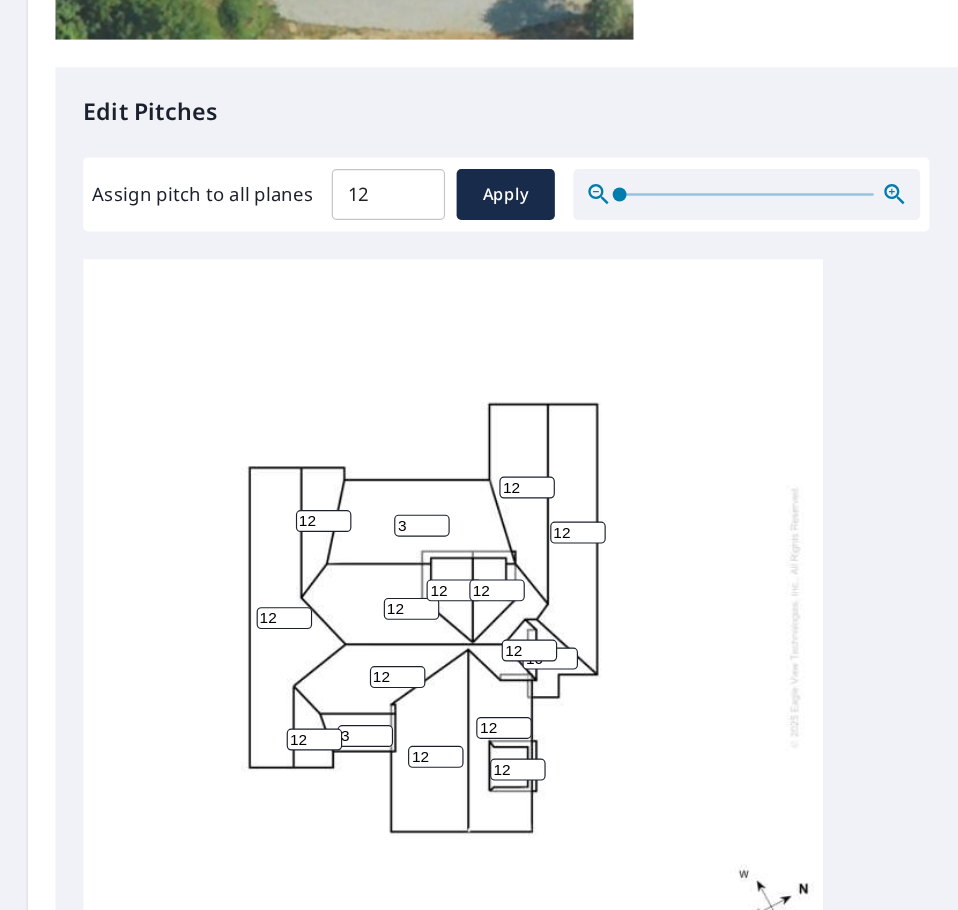 click on "10" at bounding box center [476, 691] 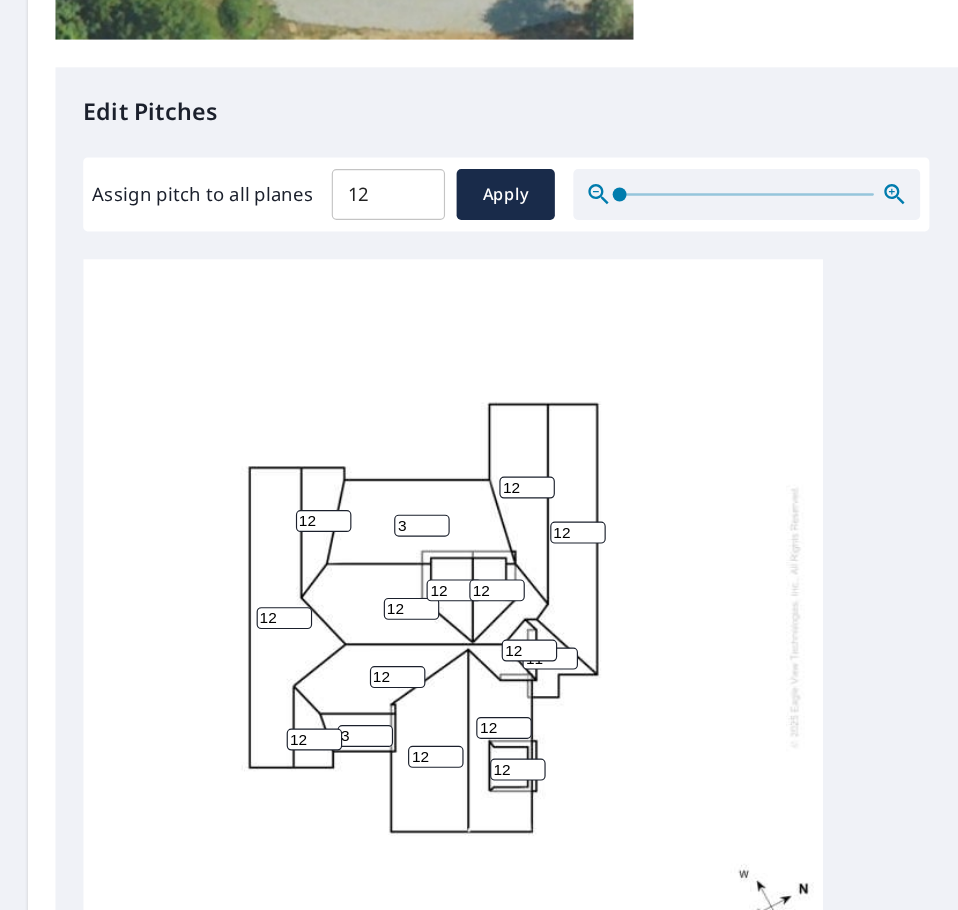 click on "11" at bounding box center (476, 691) 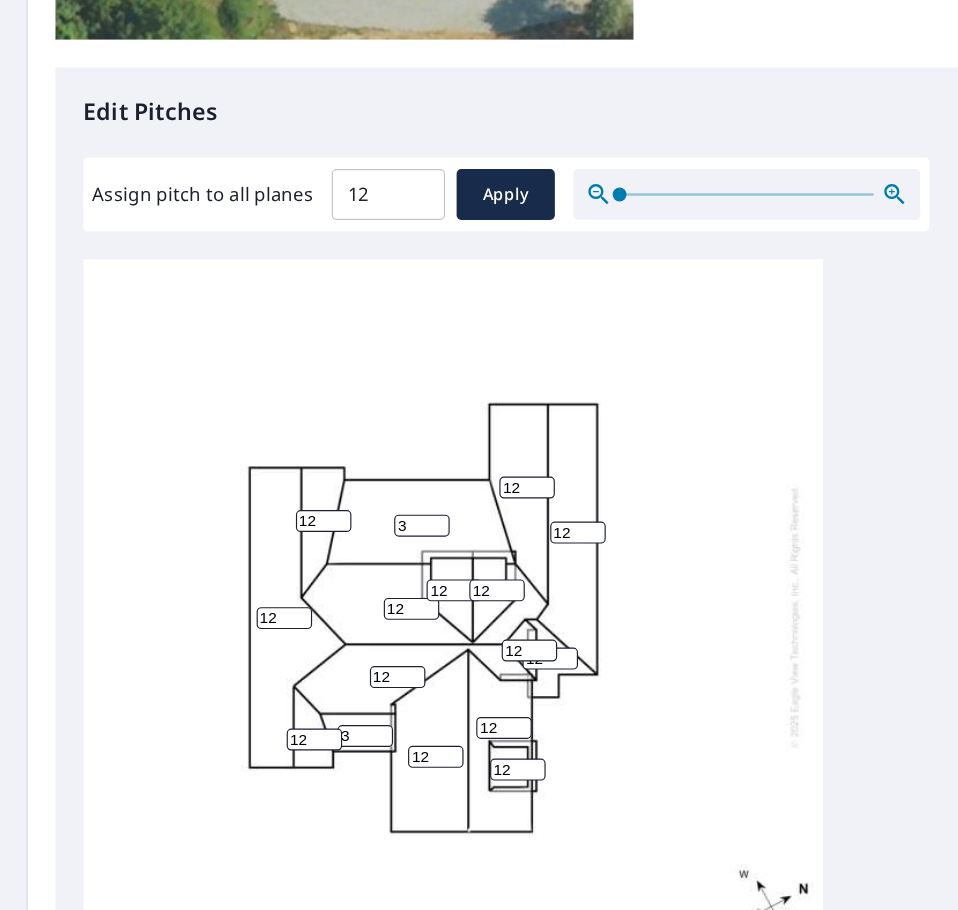 click on "12" at bounding box center [476, 691] 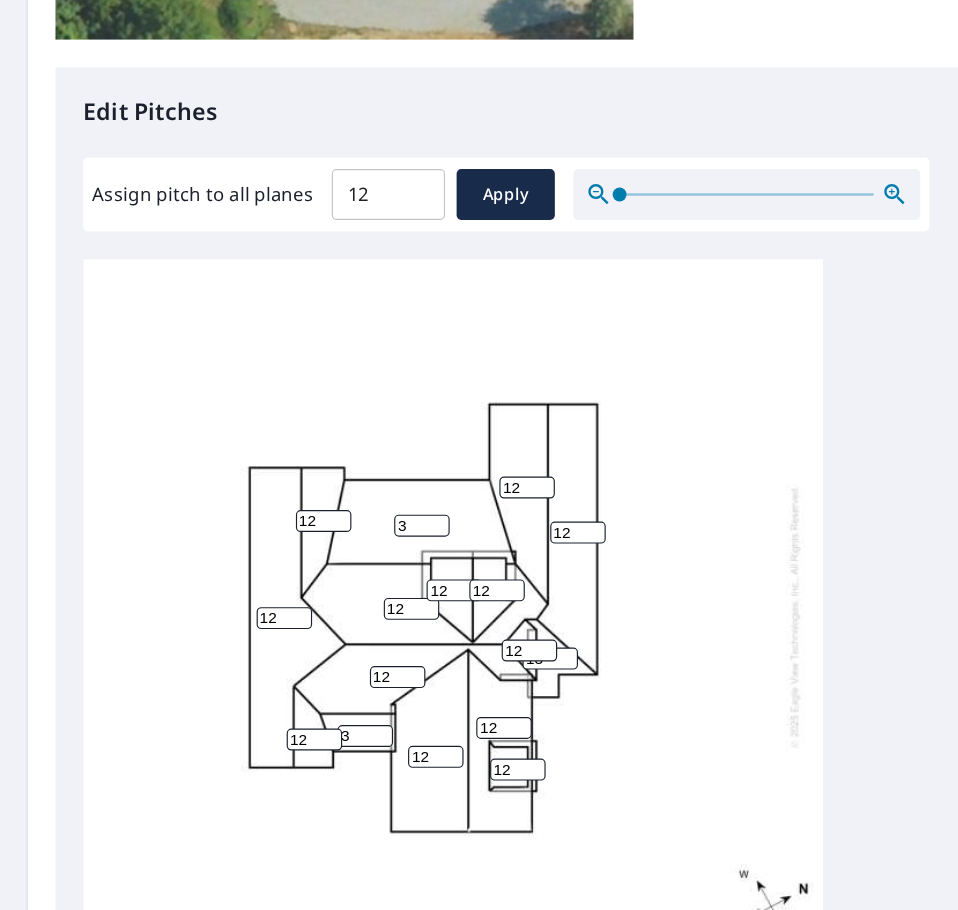 click on "13" at bounding box center [476, 691] 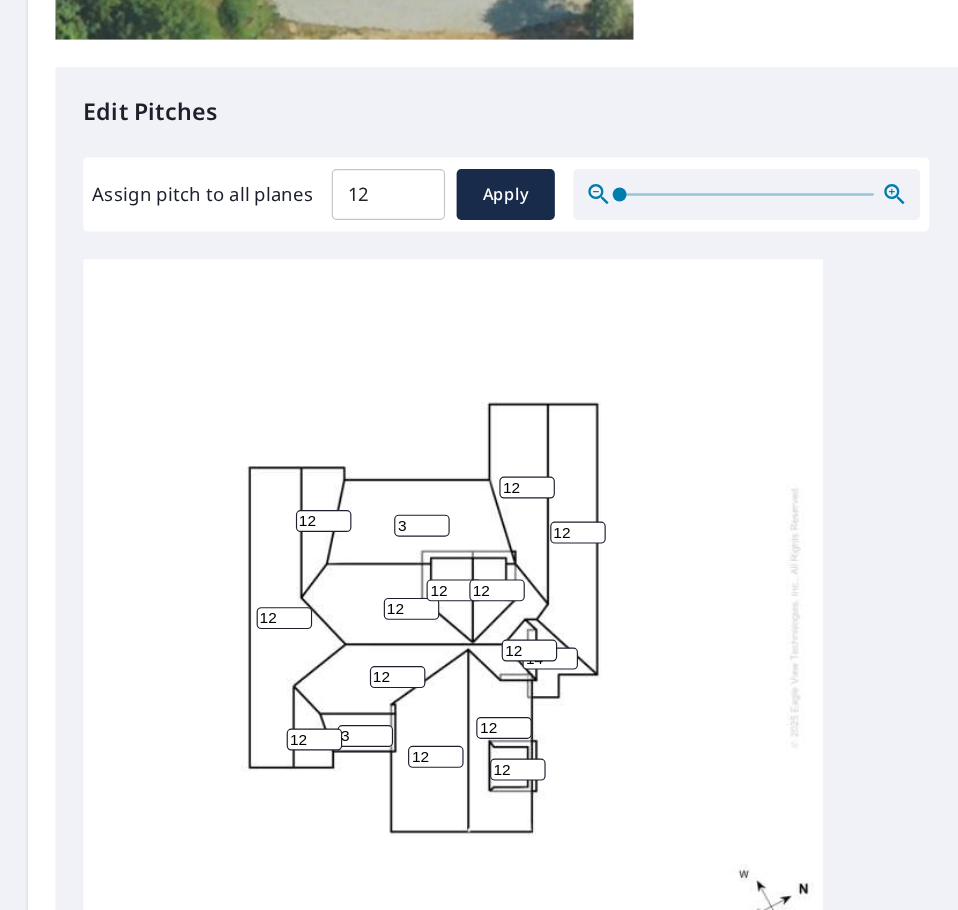 click on "14" at bounding box center (476, 691) 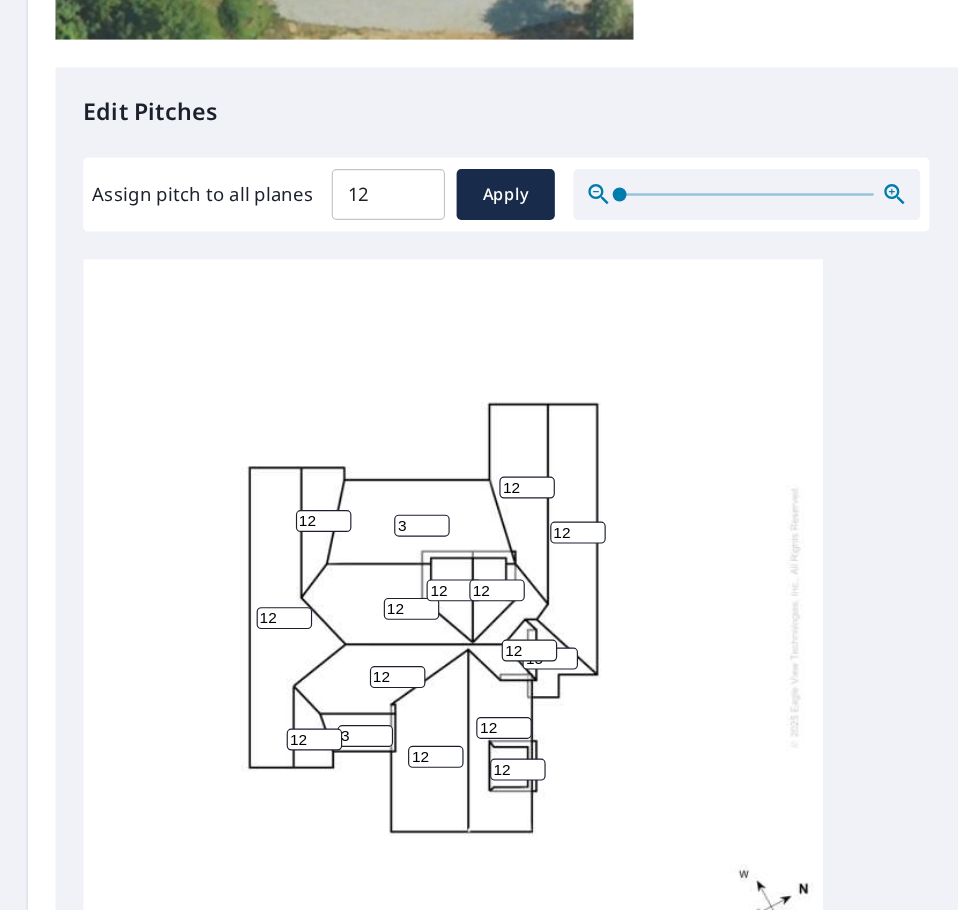 click on "15" at bounding box center (476, 691) 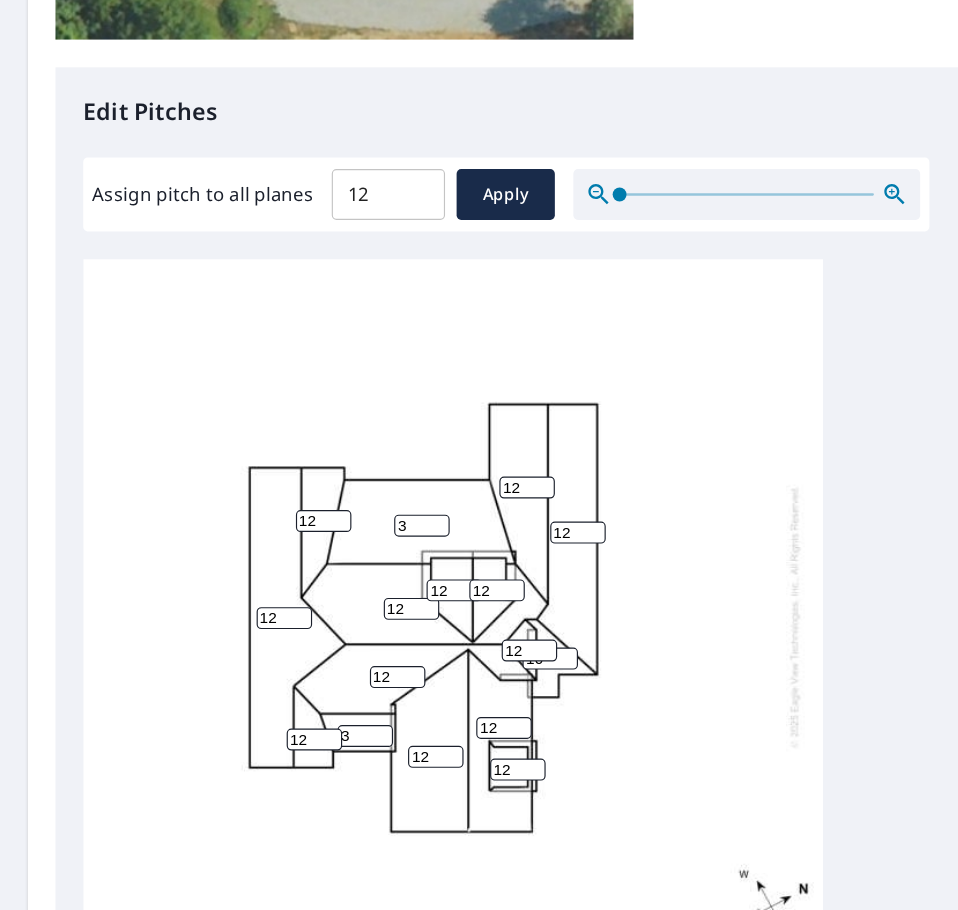 click on "16" at bounding box center (476, 691) 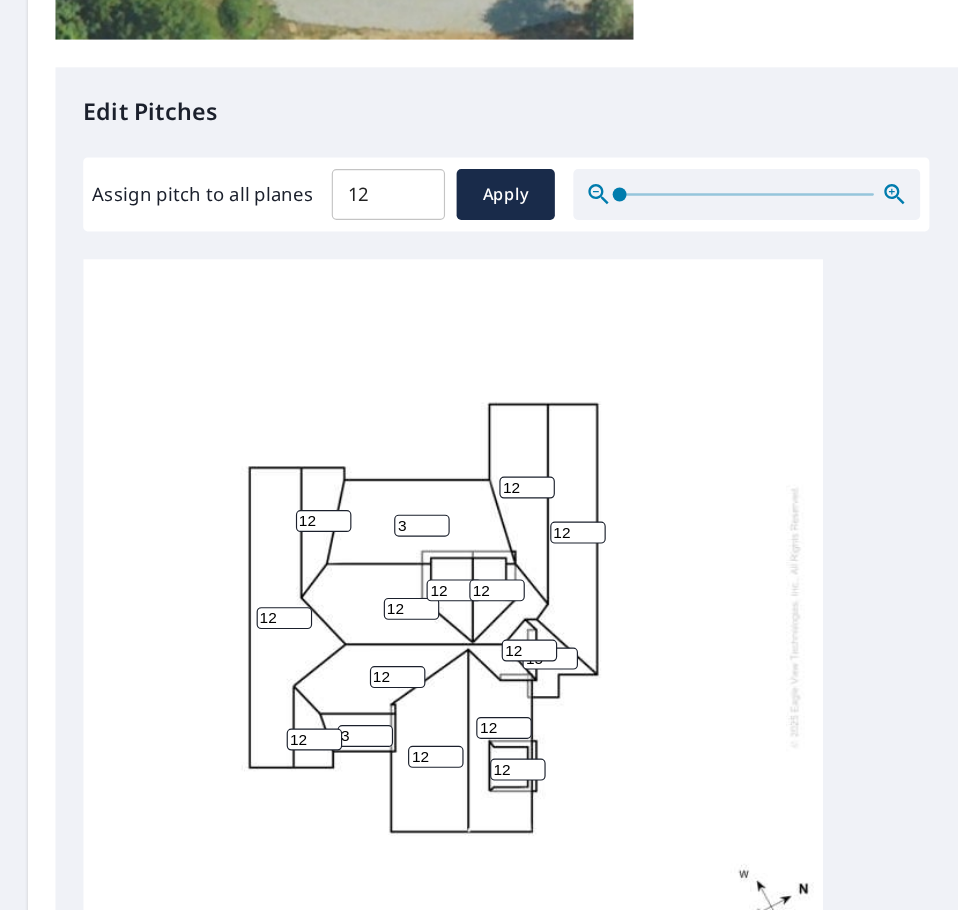 click on "15" at bounding box center (476, 691) 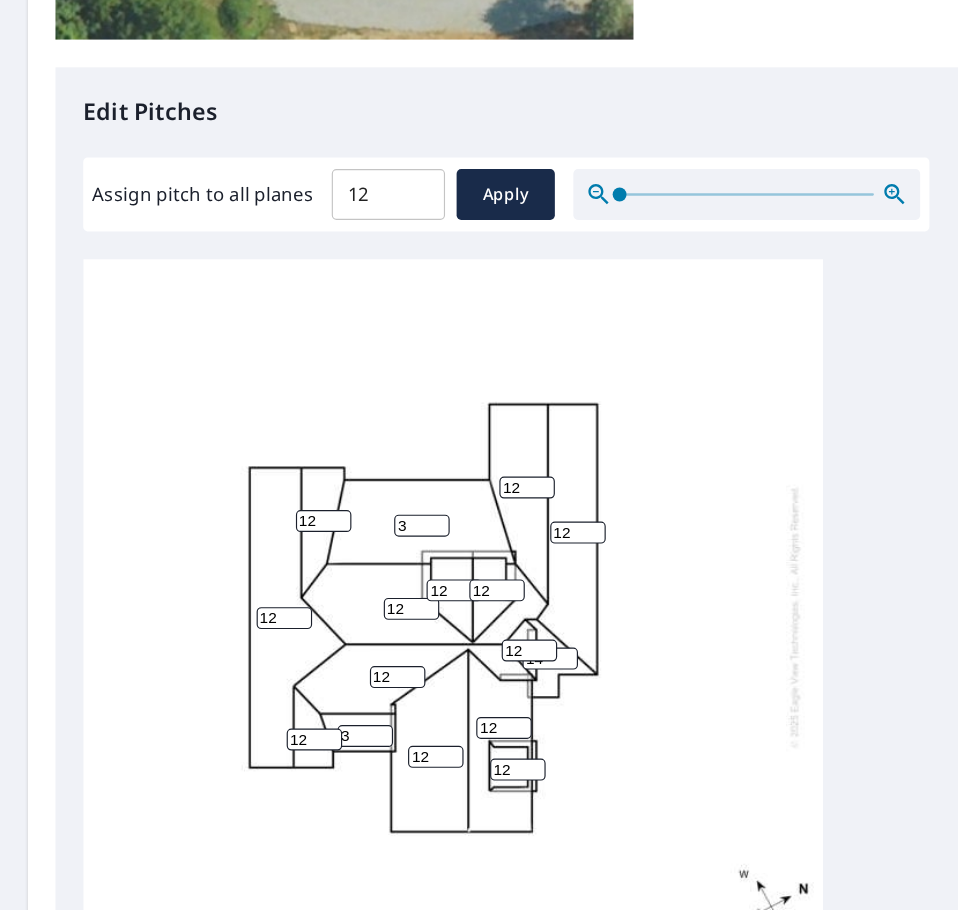 click on "14" at bounding box center [476, 691] 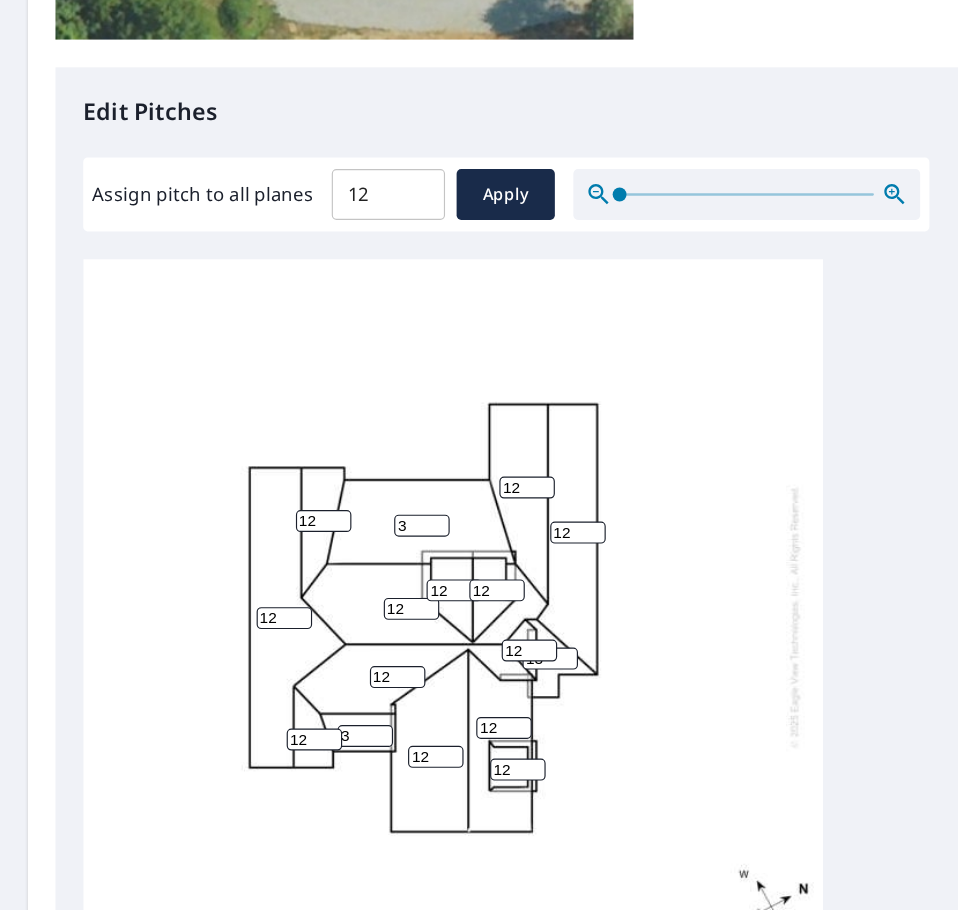 click on "13" at bounding box center (476, 691) 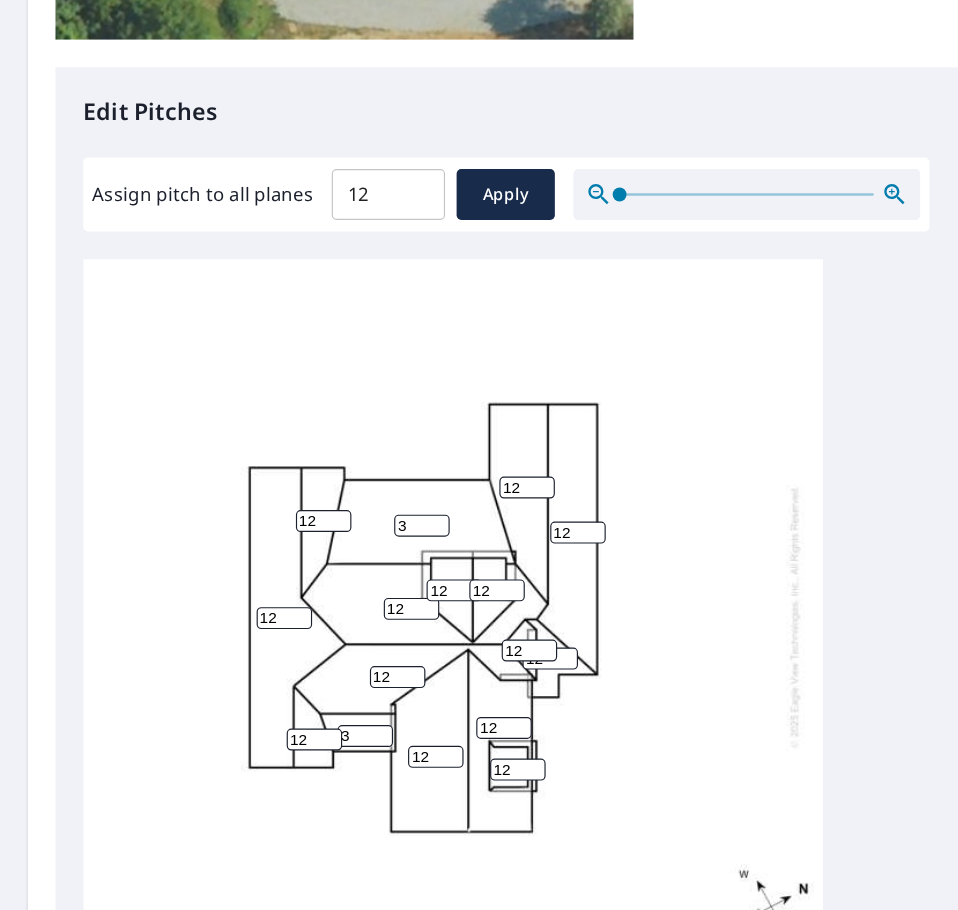 click on "12" at bounding box center [476, 691] 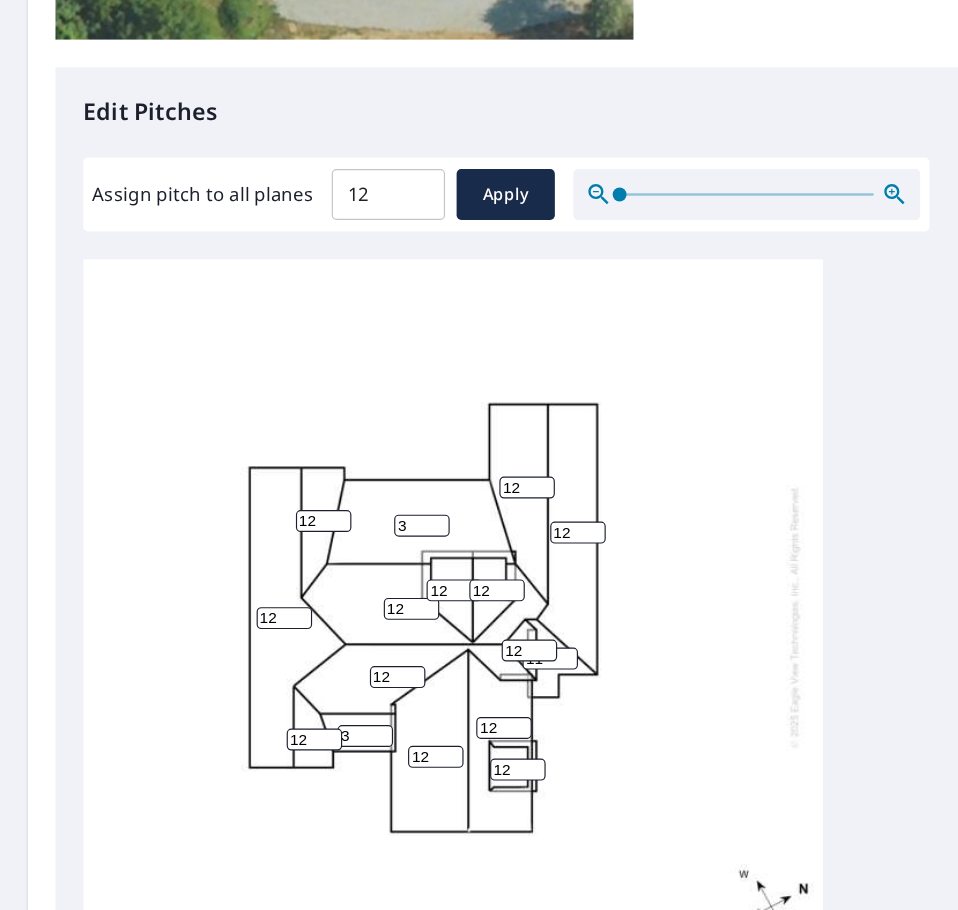 click on "11" at bounding box center (476, 691) 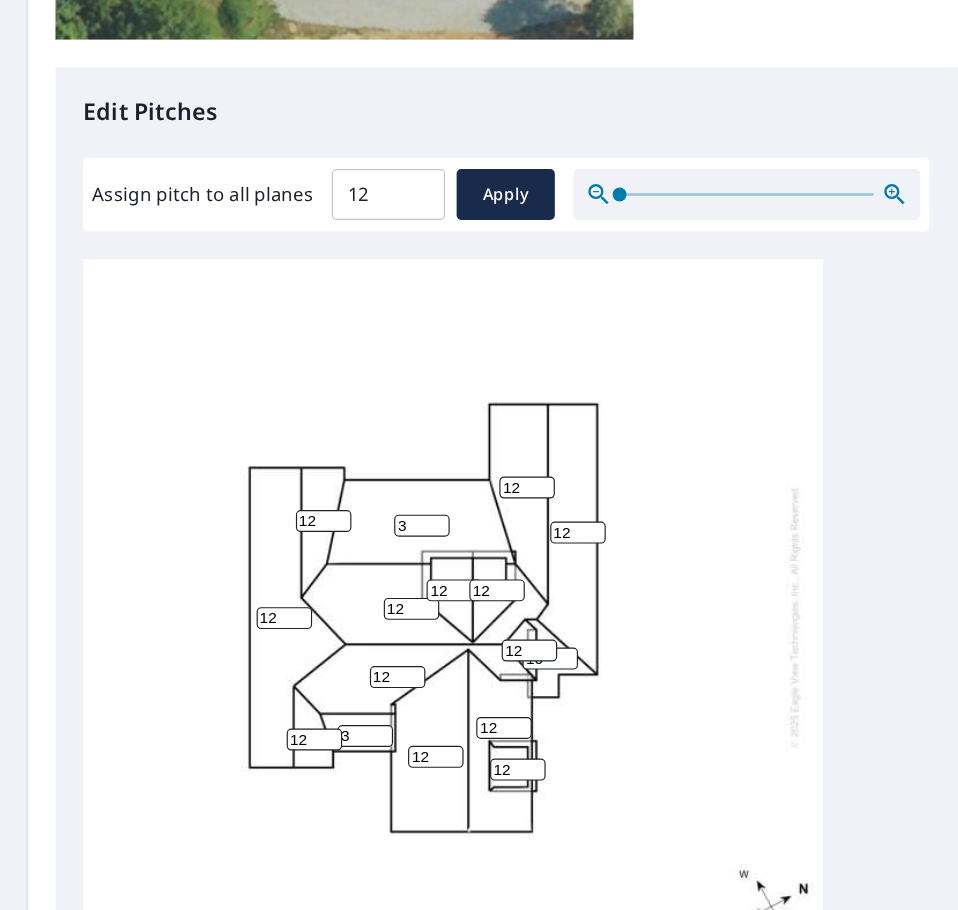 click on "10" at bounding box center [476, 691] 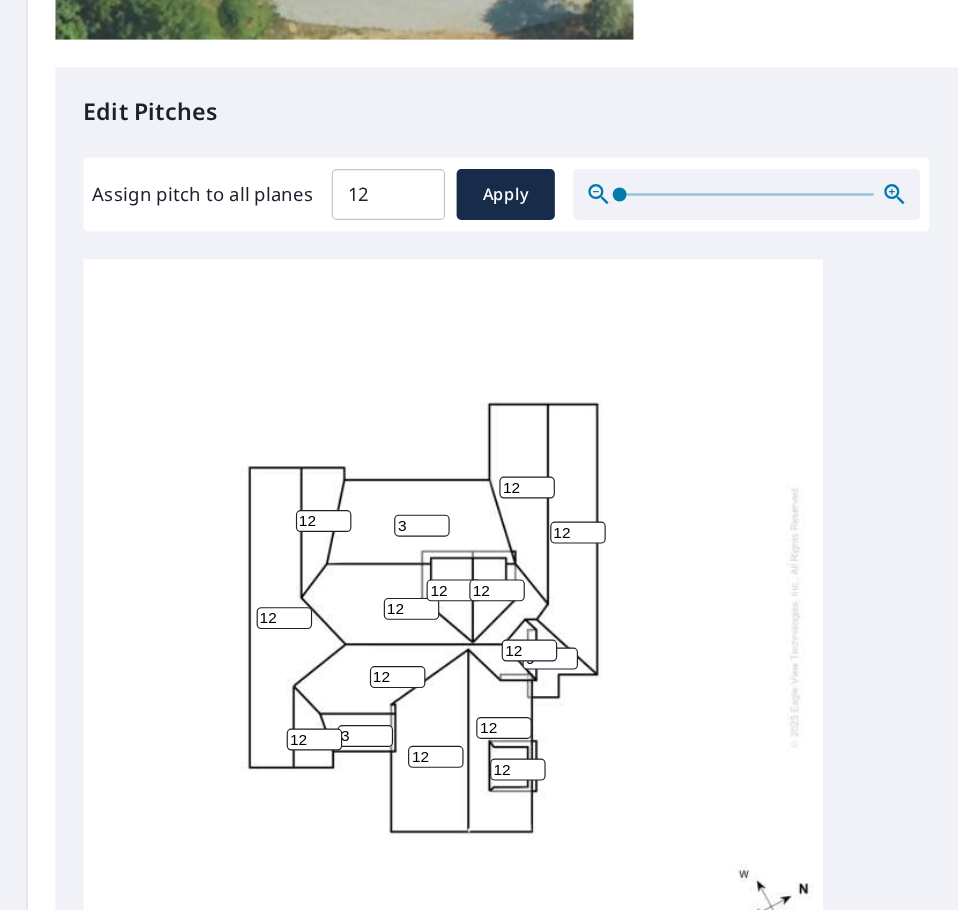 click on "9" at bounding box center [476, 691] 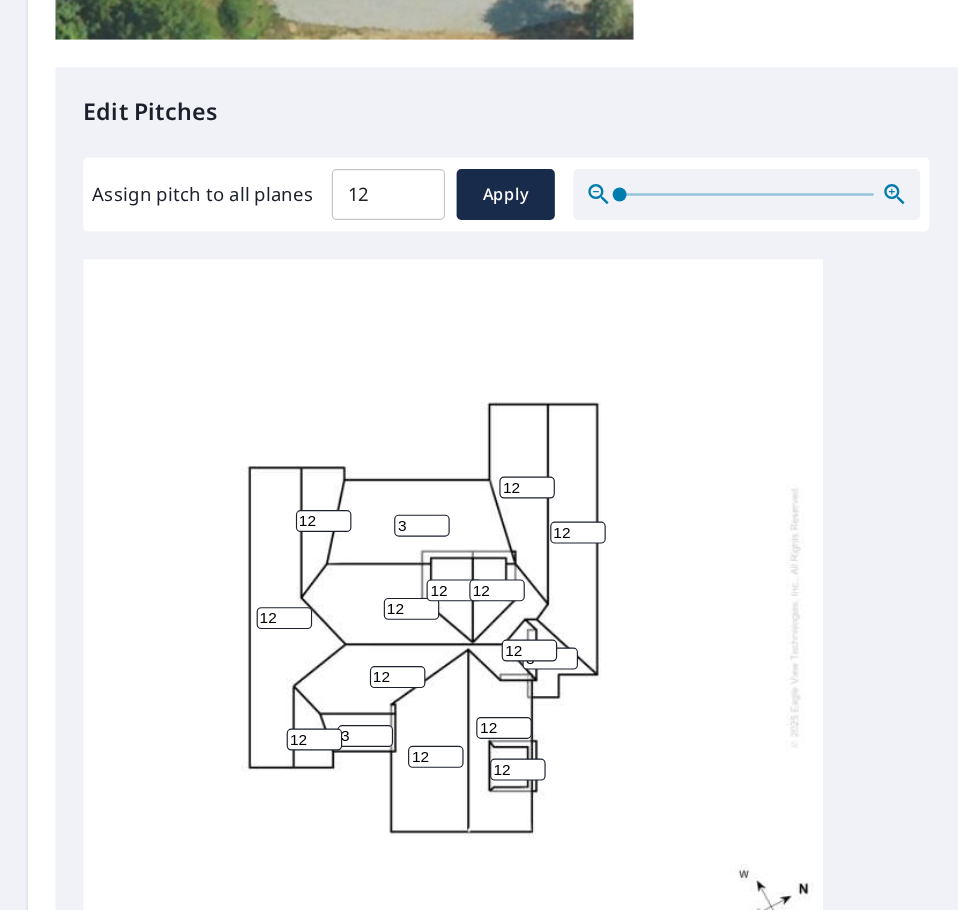 click on "8" at bounding box center (476, 691) 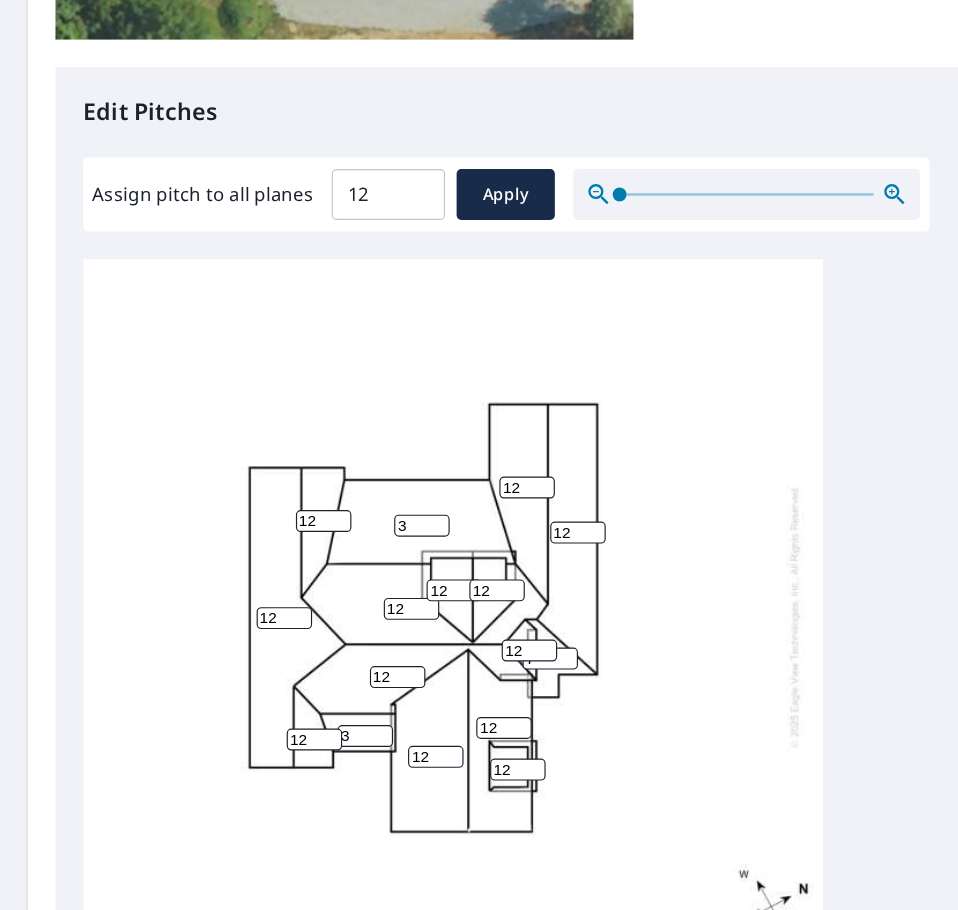 click on "7" at bounding box center [476, 691] 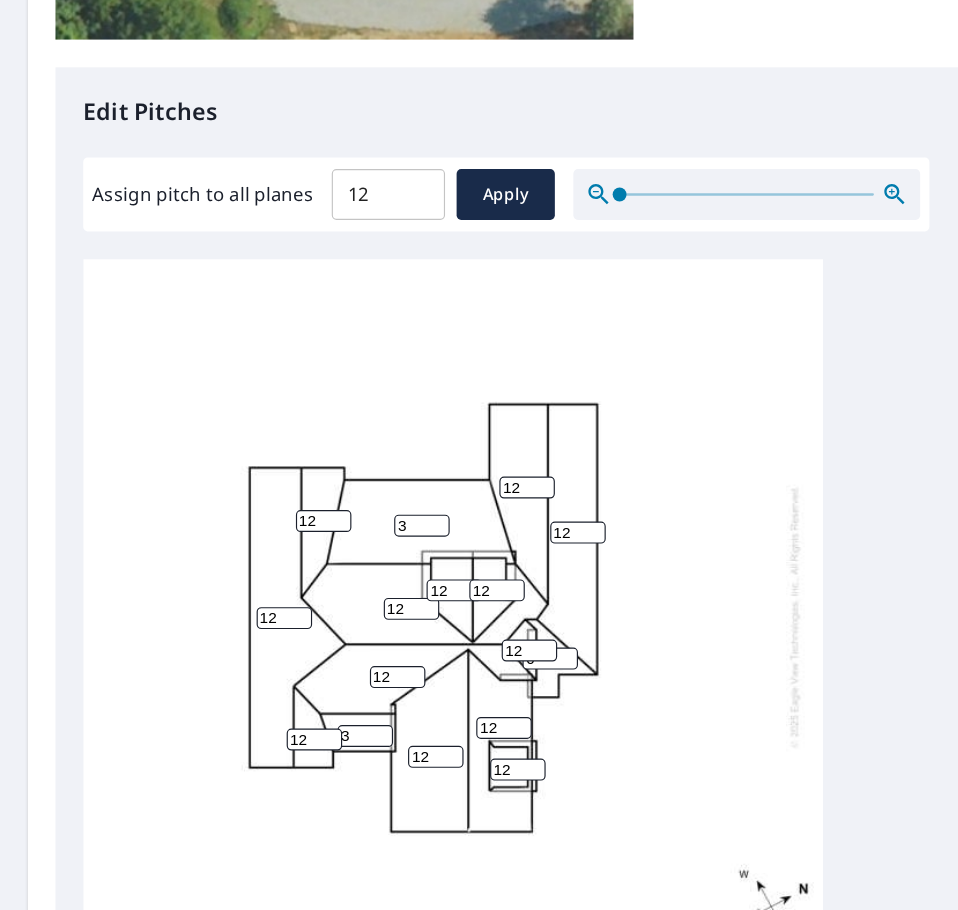 click on "6" at bounding box center (476, 691) 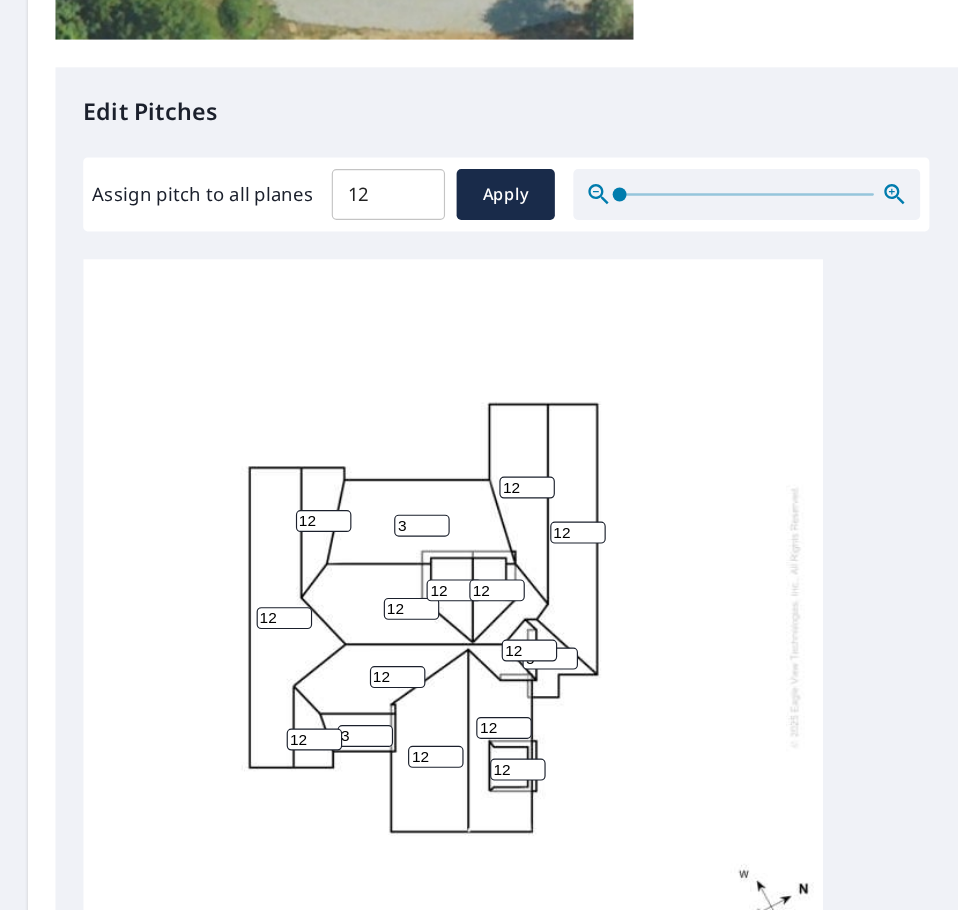 click on "5" at bounding box center [476, 691] 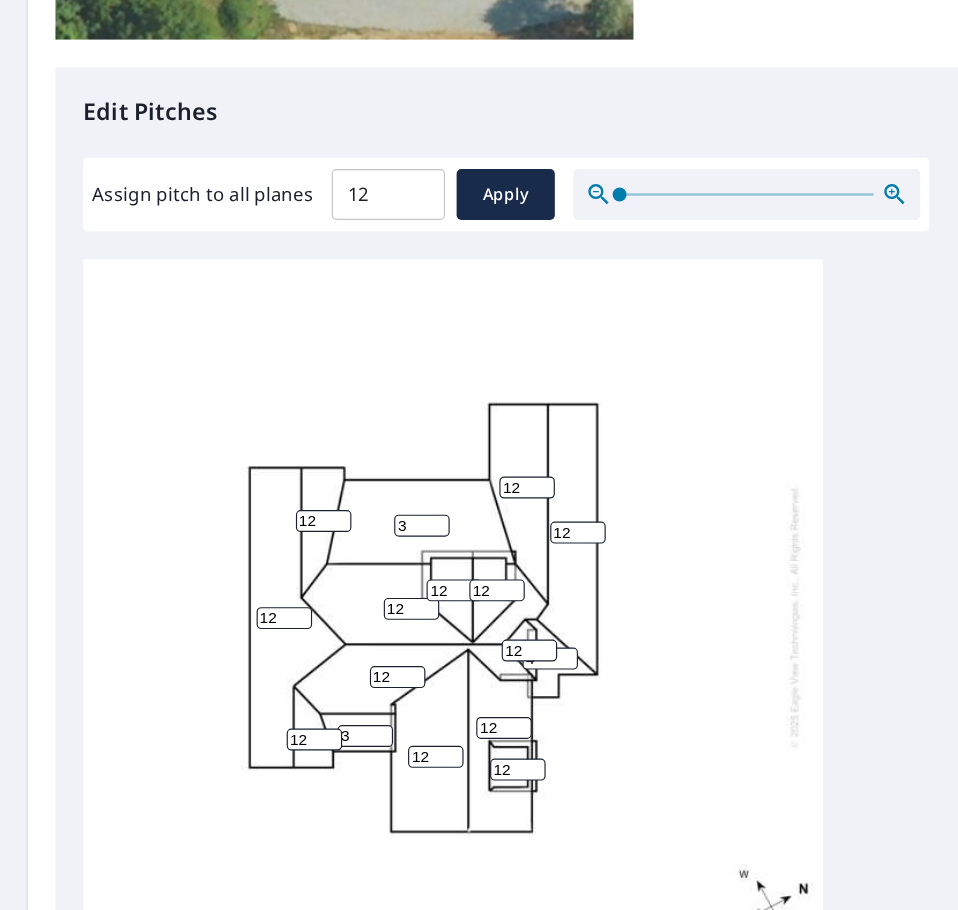 click on "4" at bounding box center (476, 691) 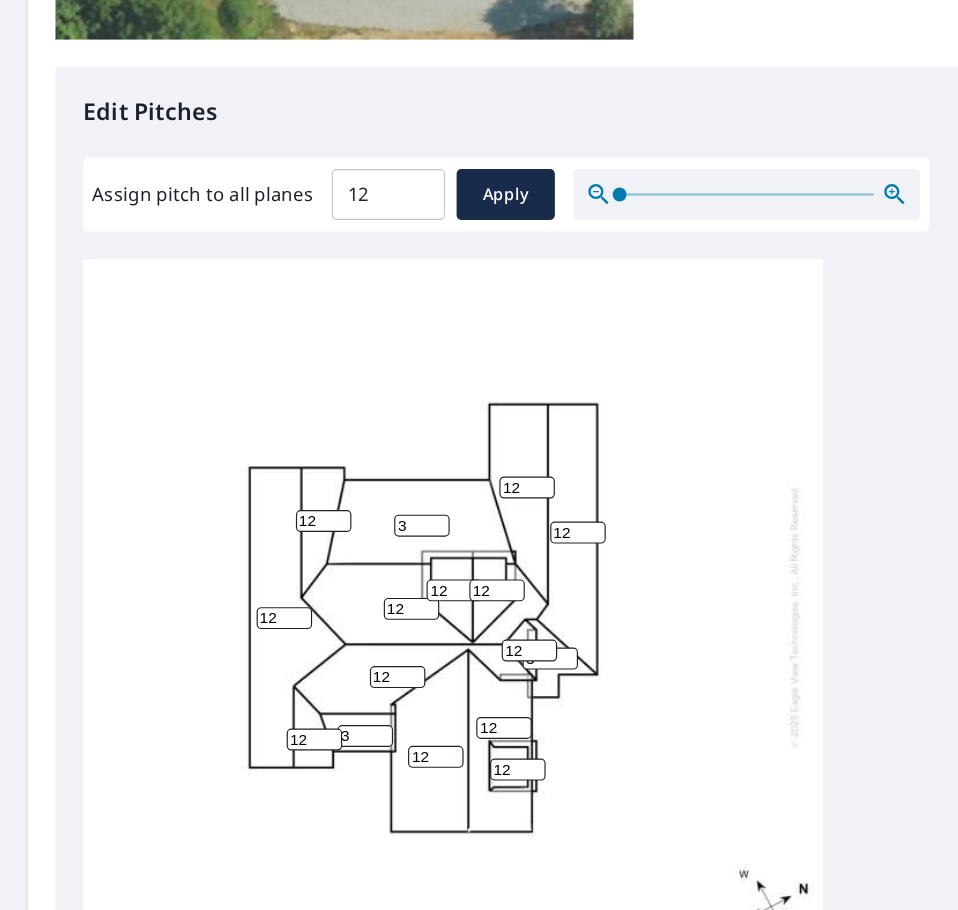 click on "3" at bounding box center [476, 691] 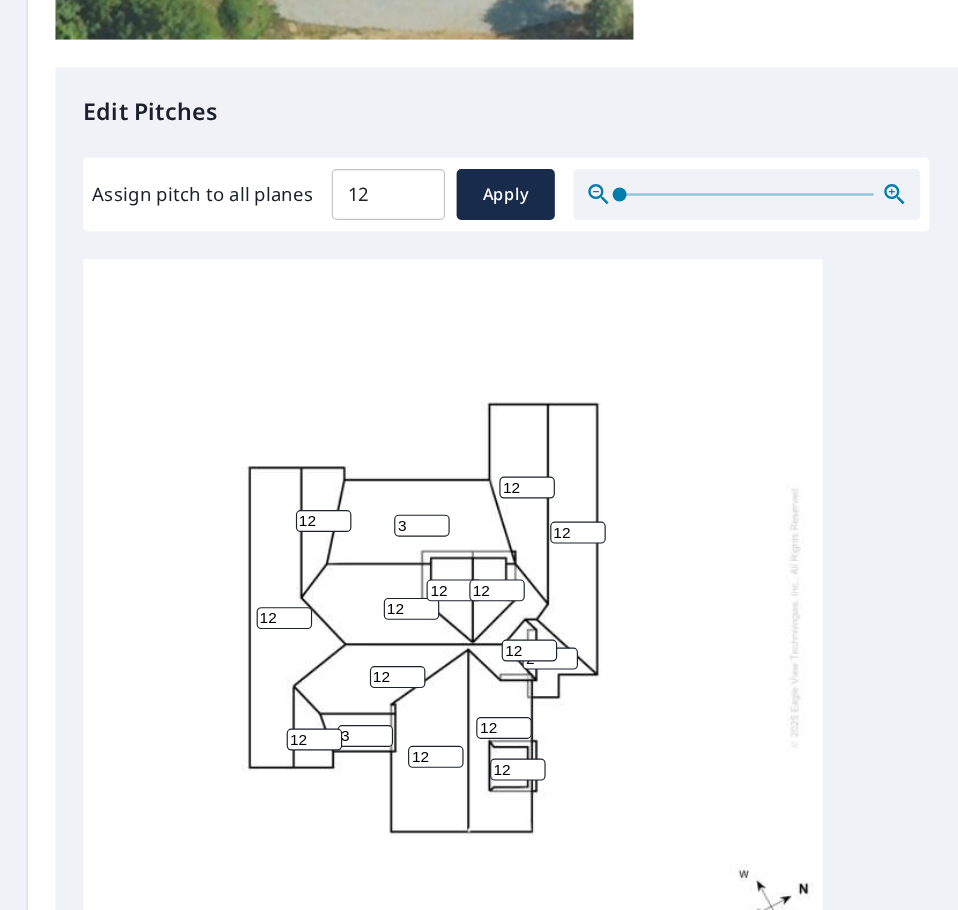 click on "2" at bounding box center [476, 691] 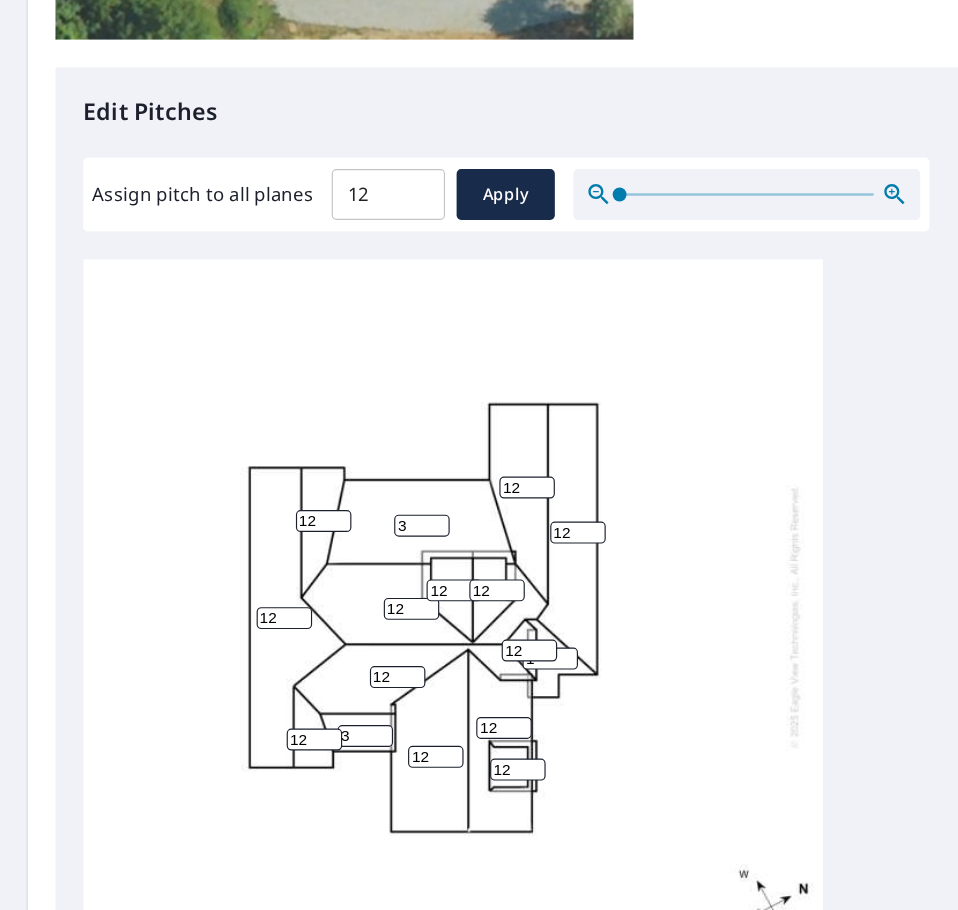 click on "1" at bounding box center [476, 691] 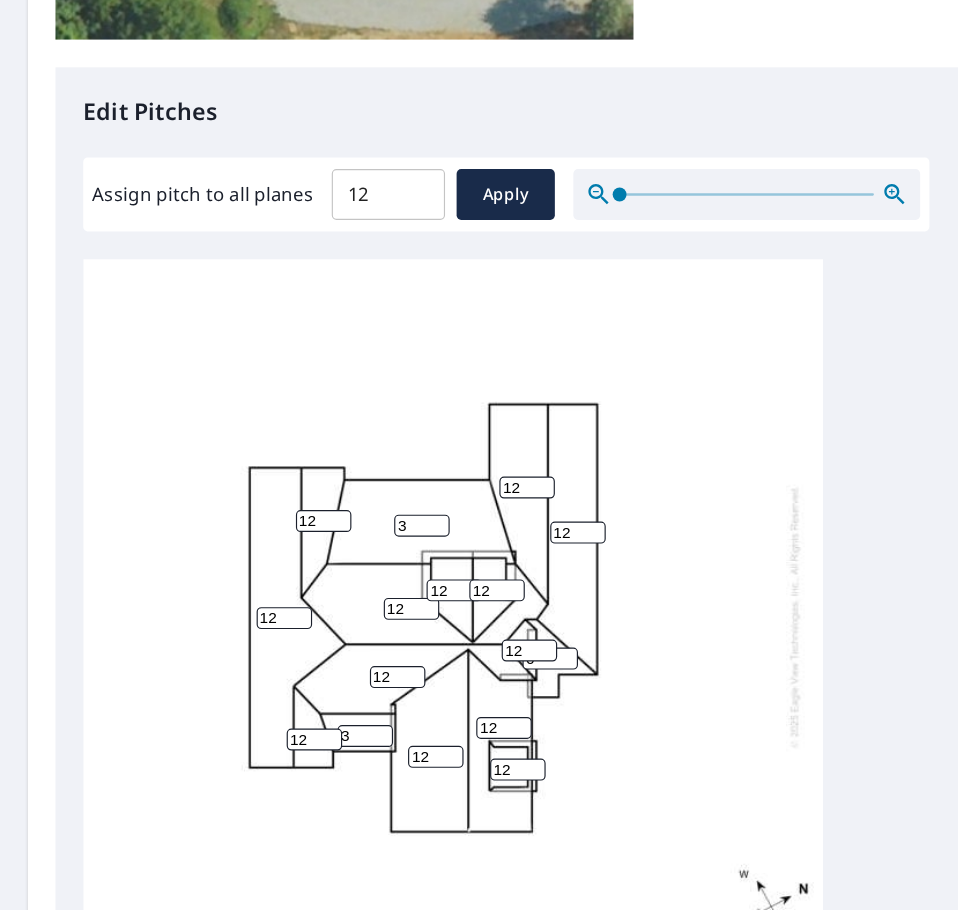 click on "0" at bounding box center (476, 691) 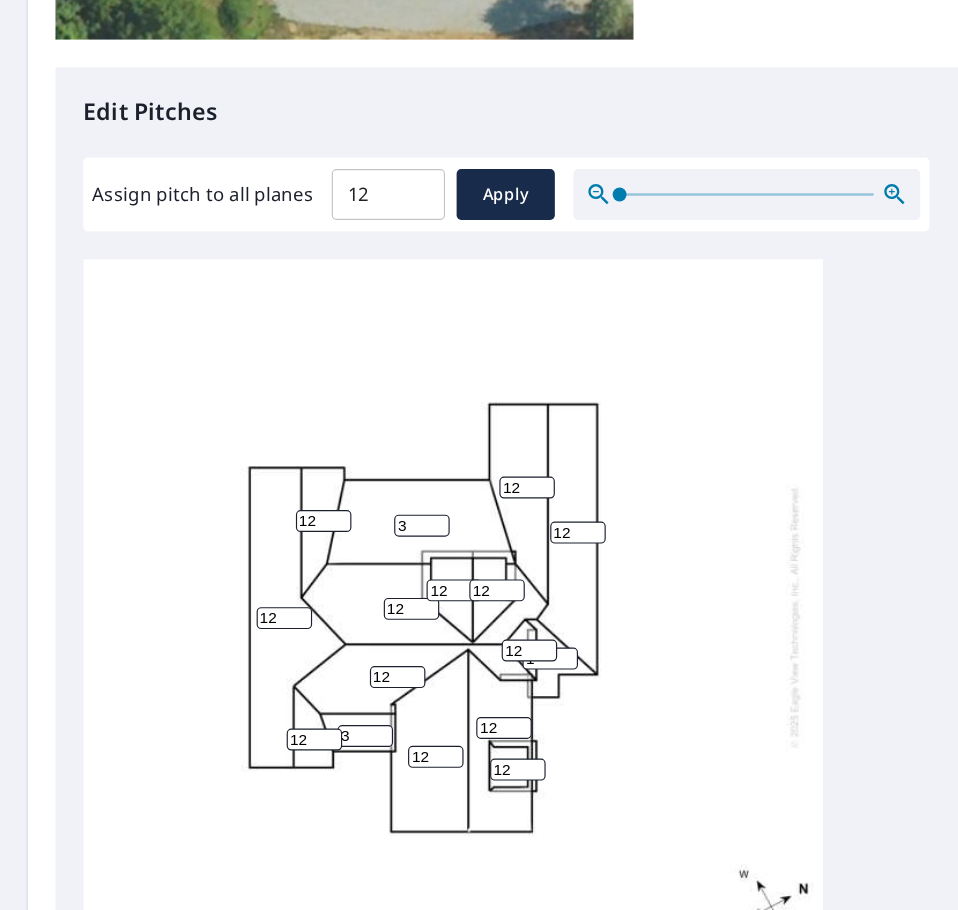 click on "1" at bounding box center [476, 691] 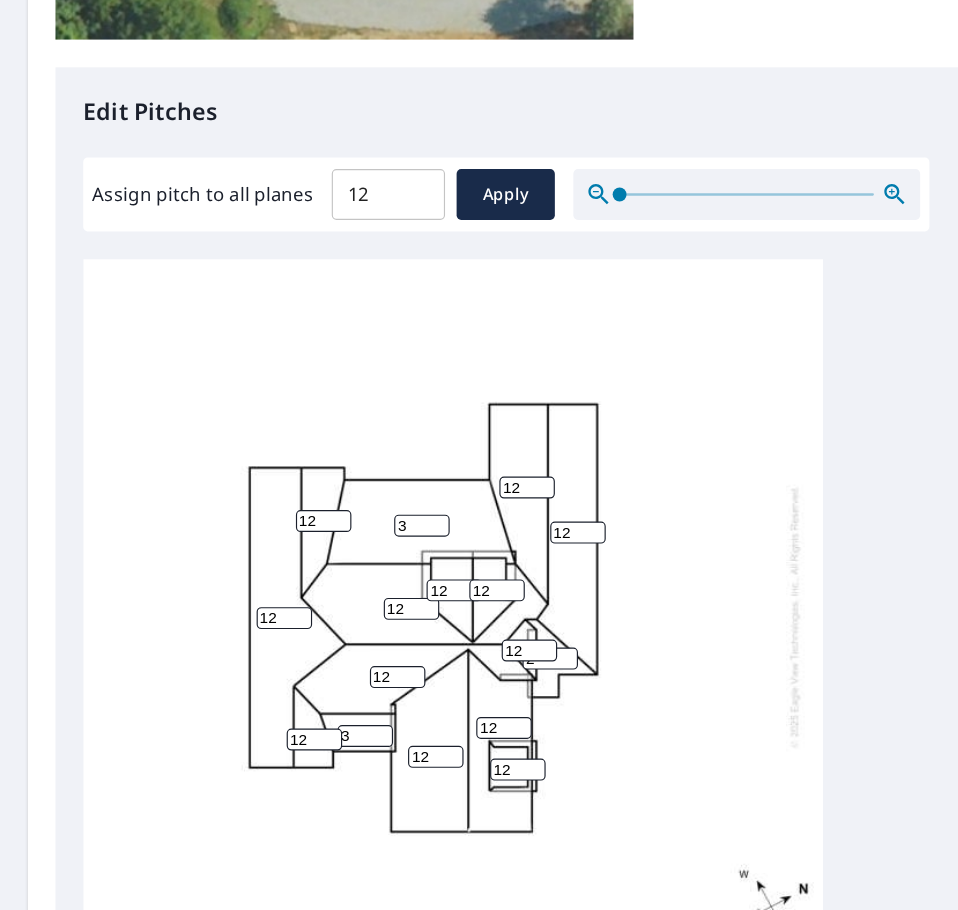 click on "2" at bounding box center (476, 691) 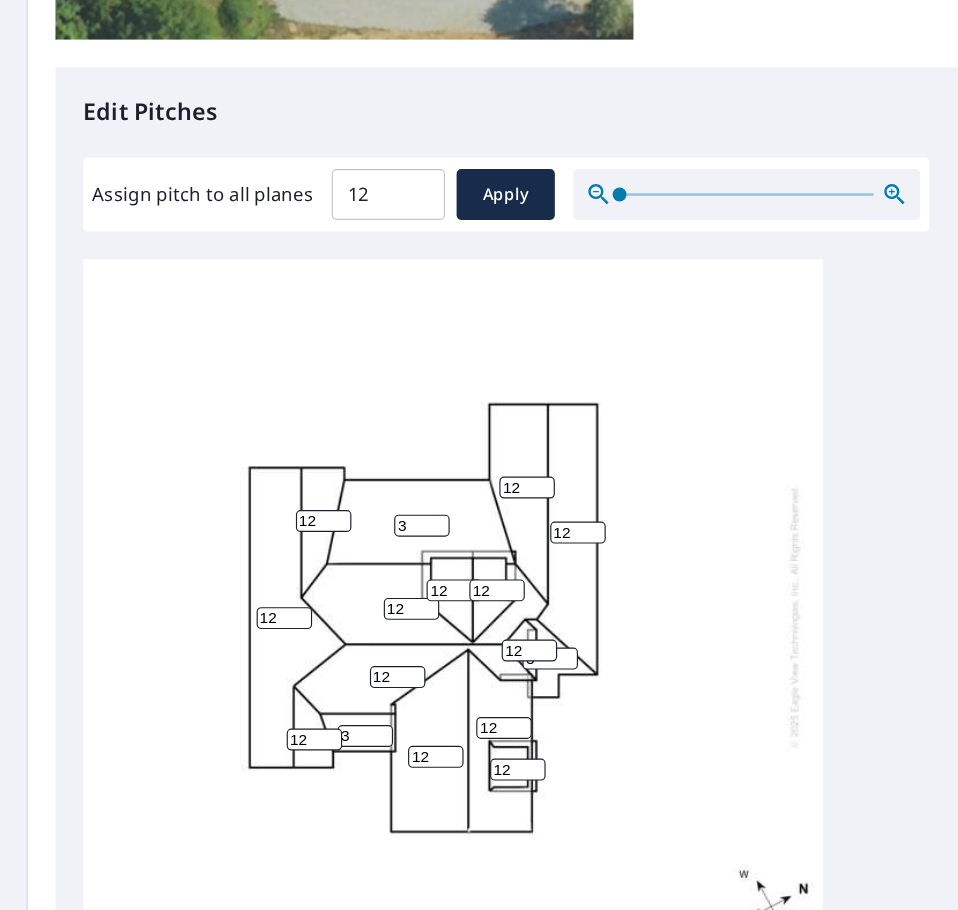 type on "3" 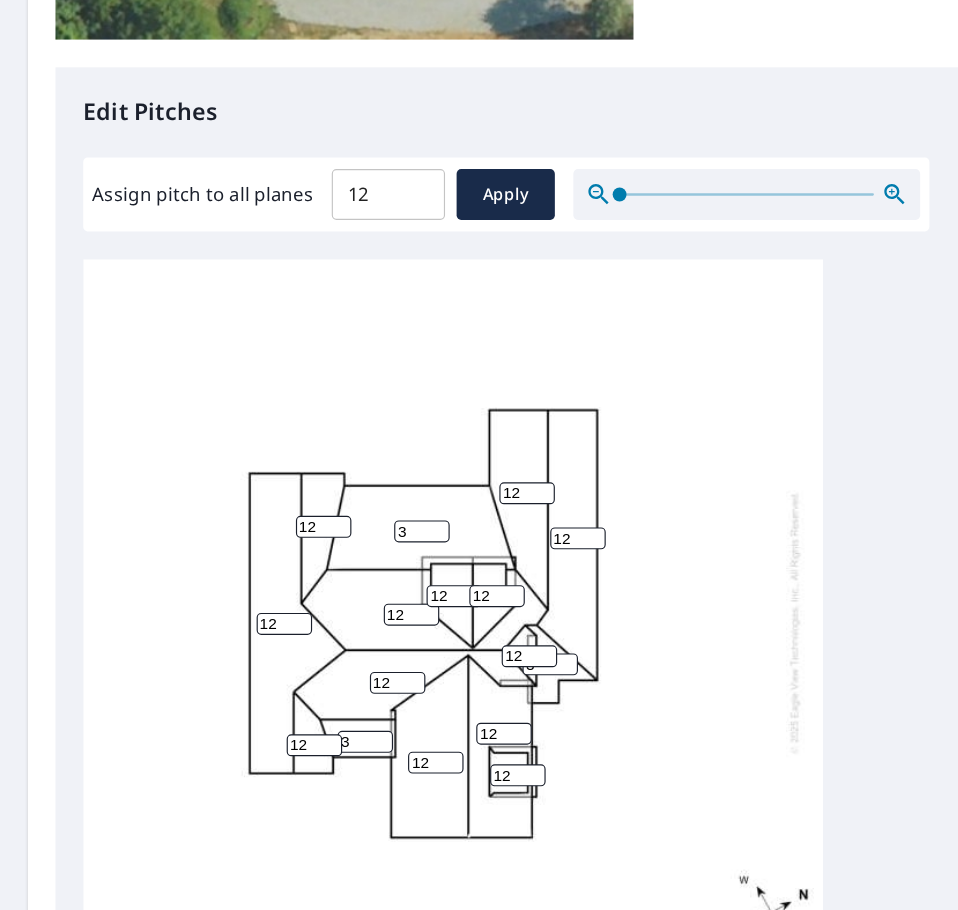 scroll, scrollTop: 20, scrollLeft: 0, axis: vertical 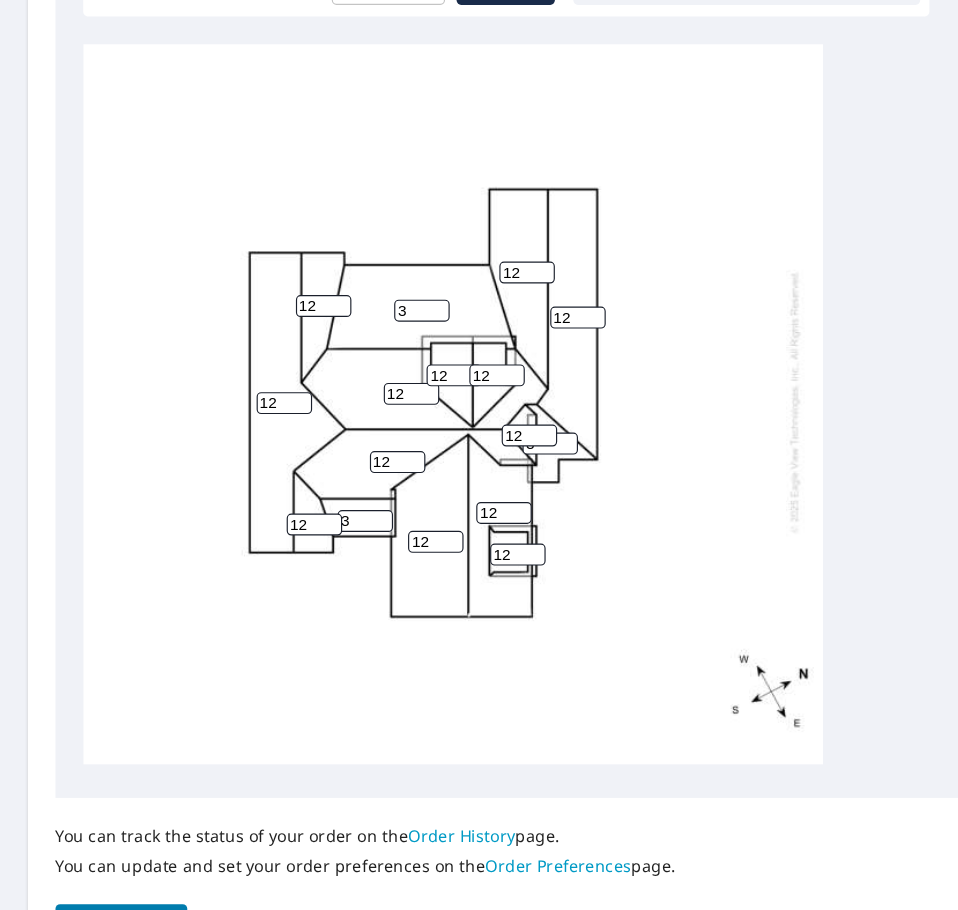 drag, startPoint x: 165, startPoint y: 596, endPoint x: 208, endPoint y: 599, distance: 43.104523 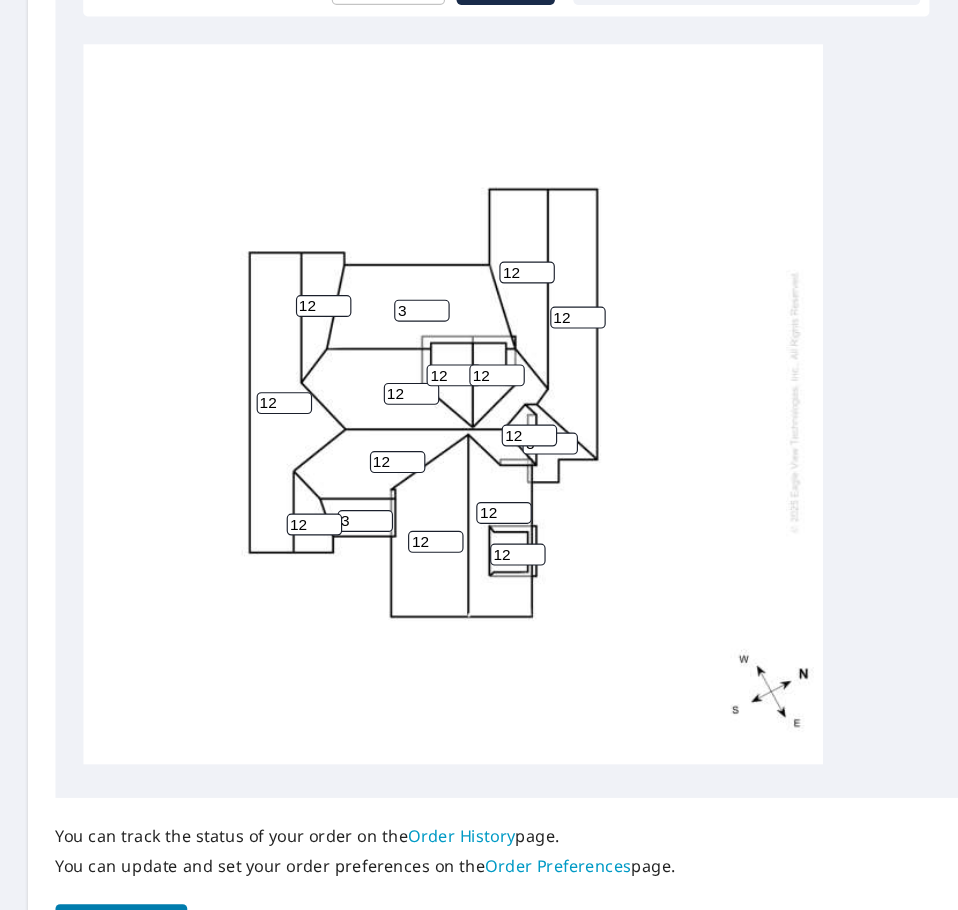 click on "12 3 12 12 12 12 12 12 12 12 12 3 3 12 12 12" at bounding box center (392, 469) 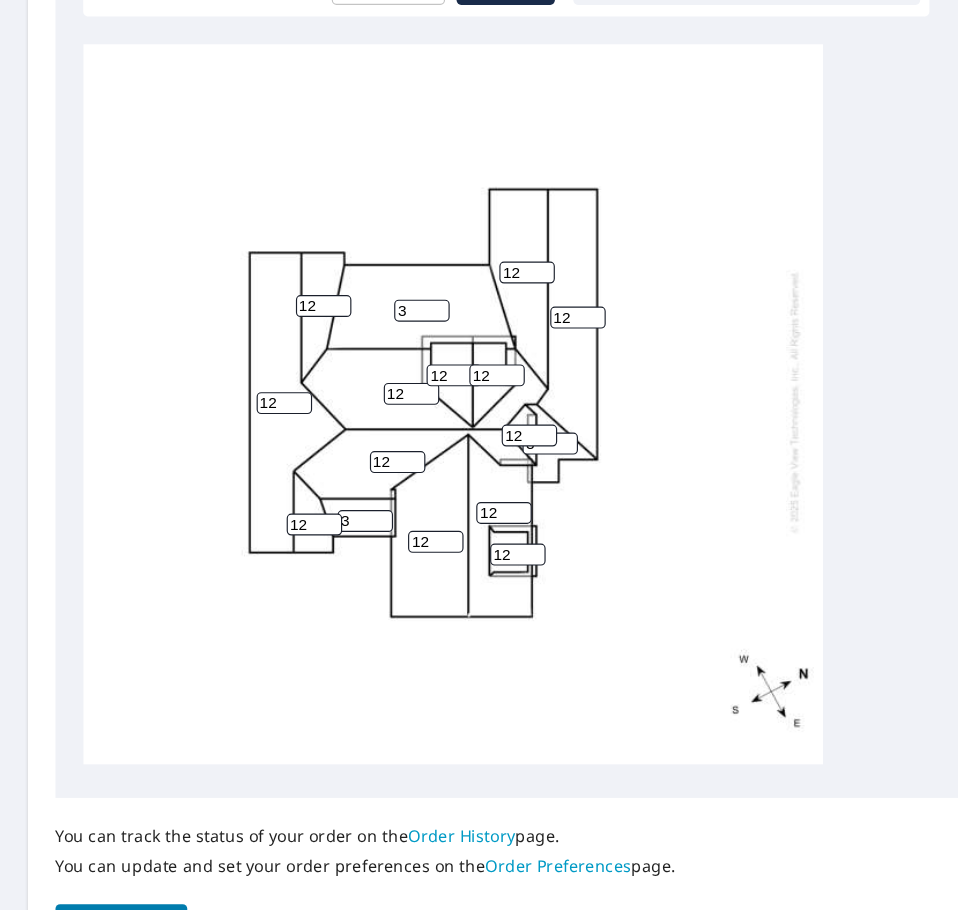 click on "12 3 12 12 12 12 12 12 12 12 12 3 3 12 12 12" at bounding box center (392, 469) 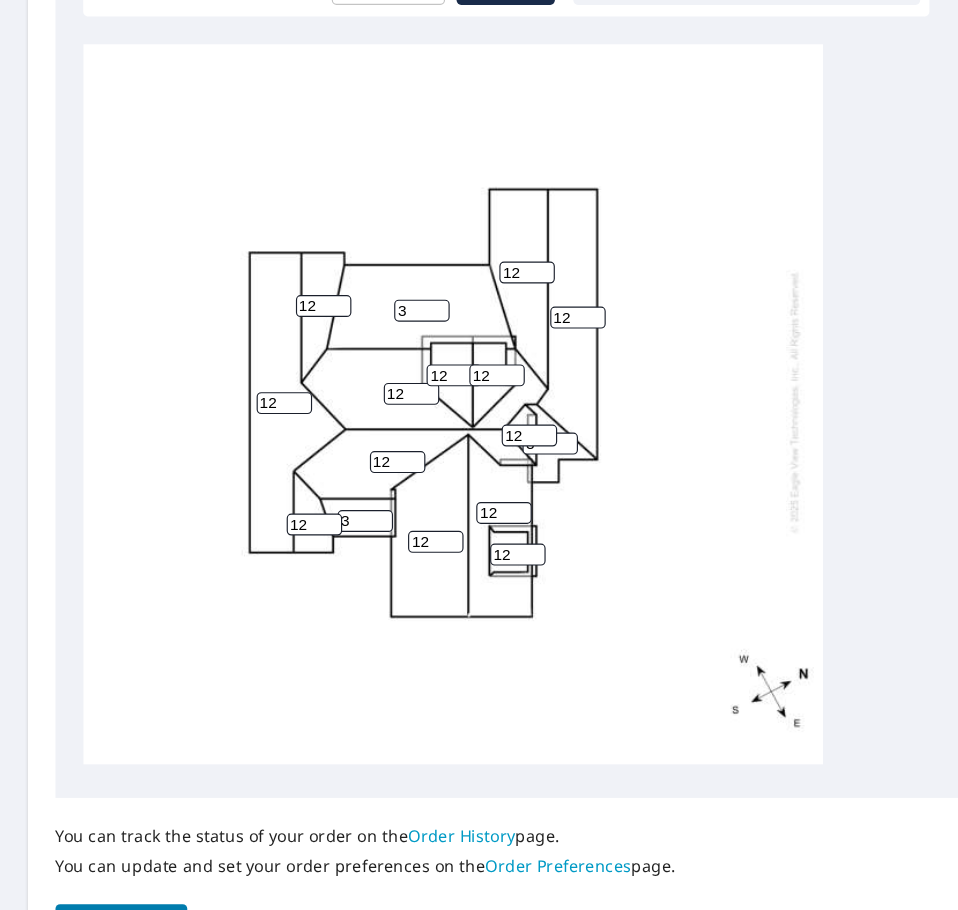 click on "12 3 12 12 12 12 12 12 12 12 12 3 3 12 12 12" at bounding box center (392, 469) 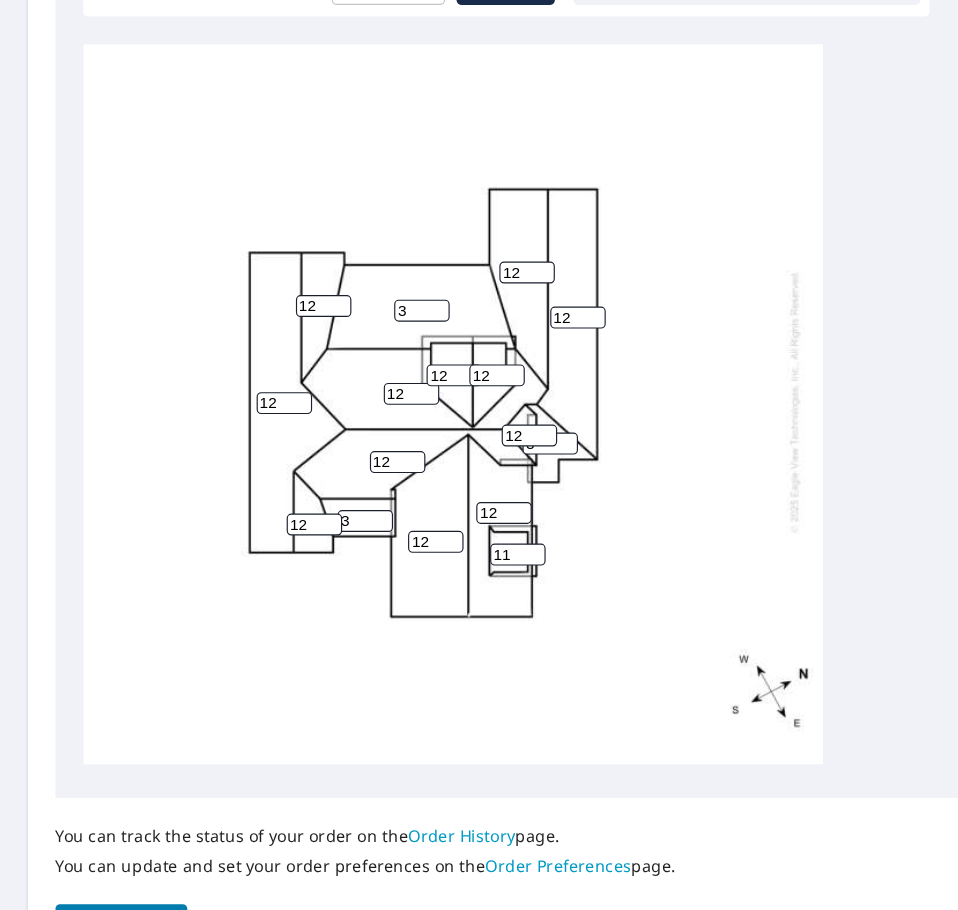 click on "11" at bounding box center [448, 601] 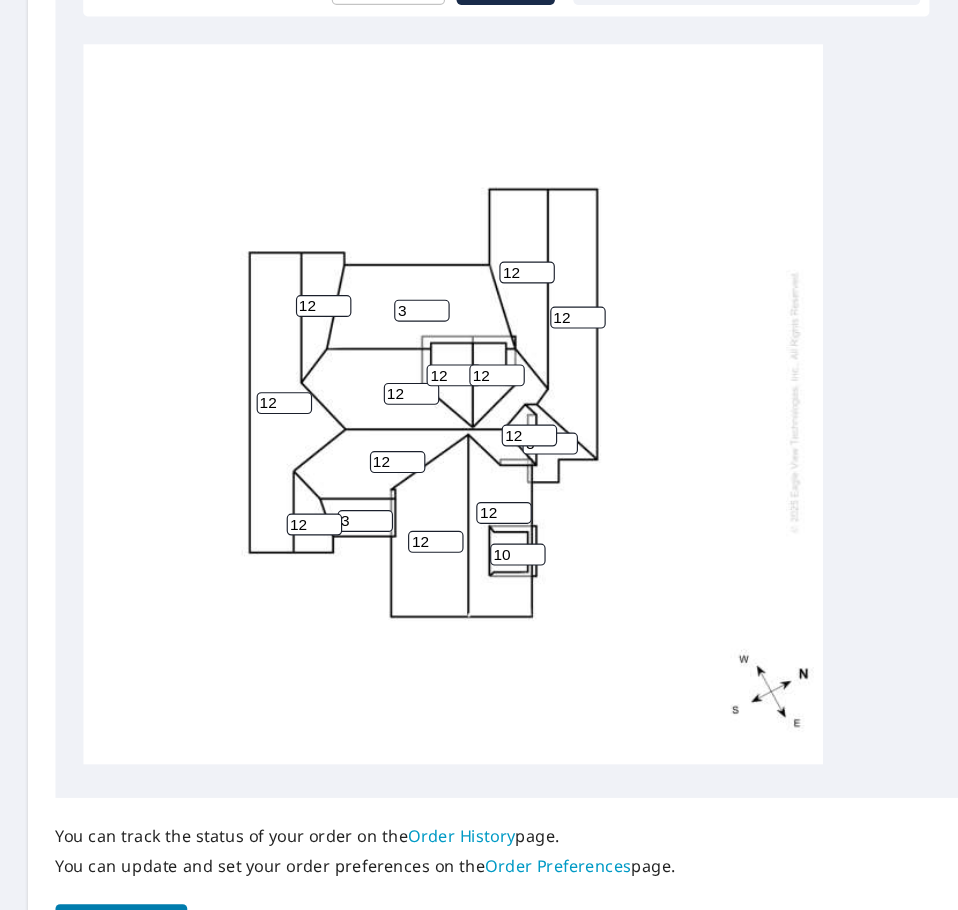 click on "10" at bounding box center (448, 601) 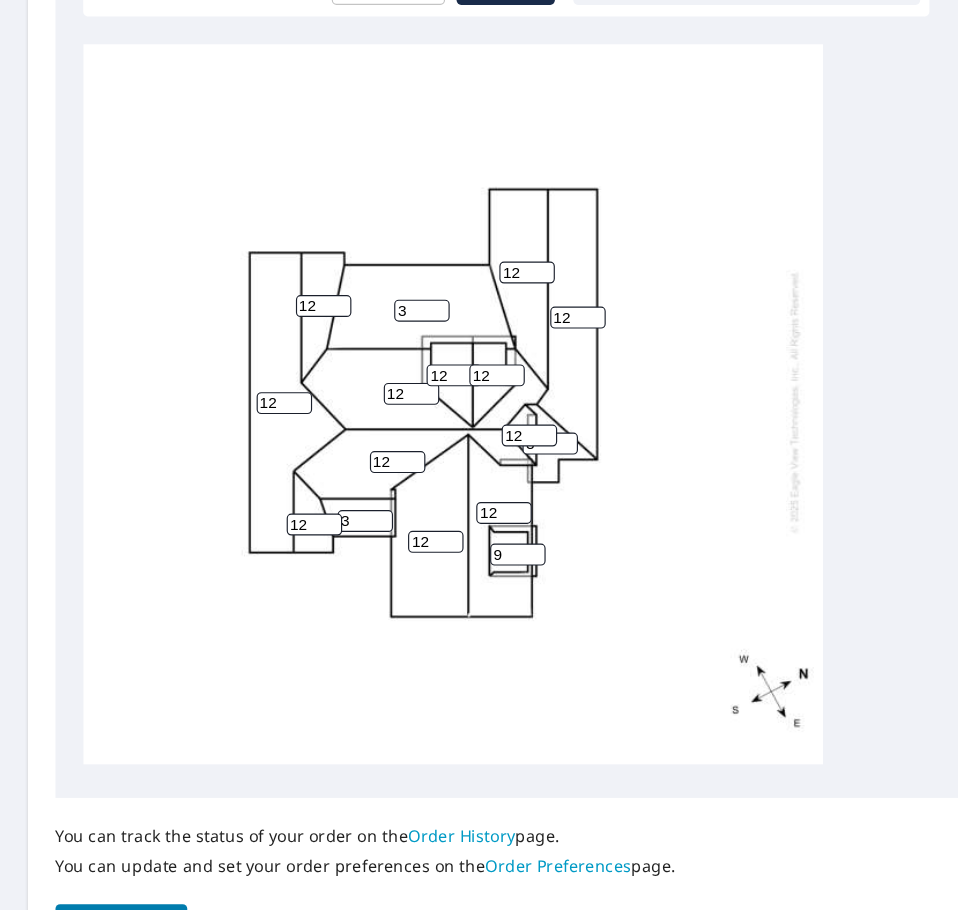 click on "9" at bounding box center (448, 601) 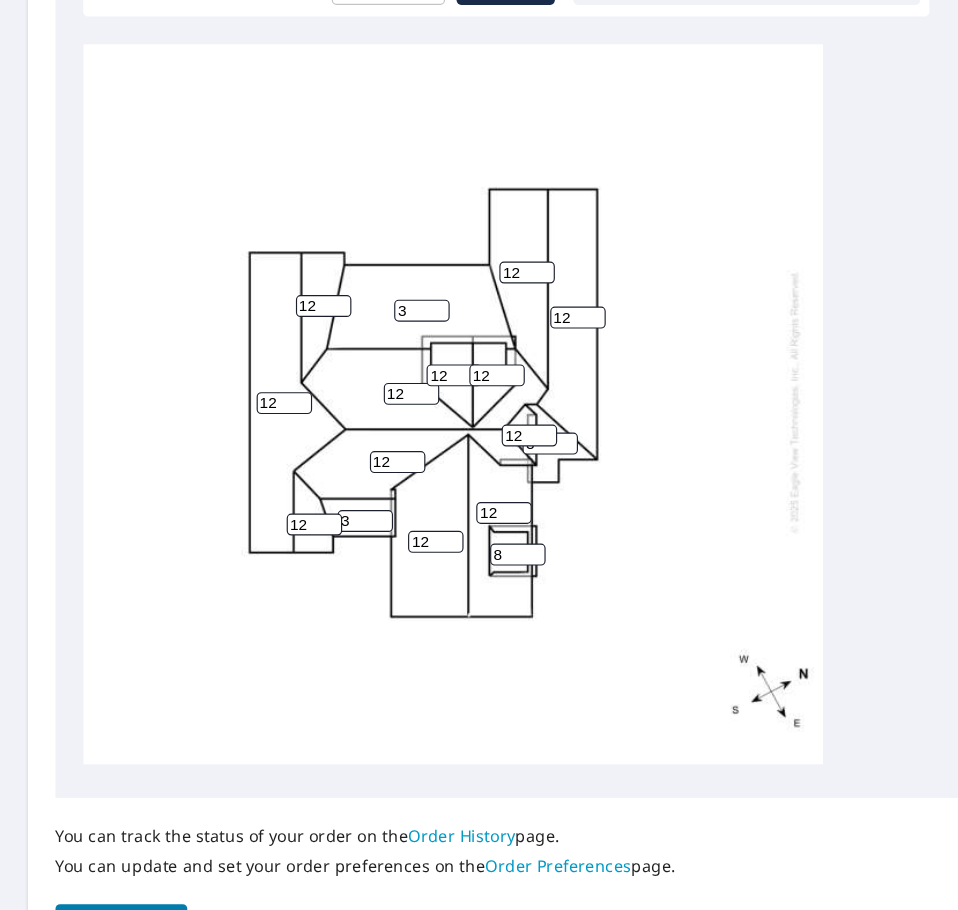 click on "8" at bounding box center [448, 601] 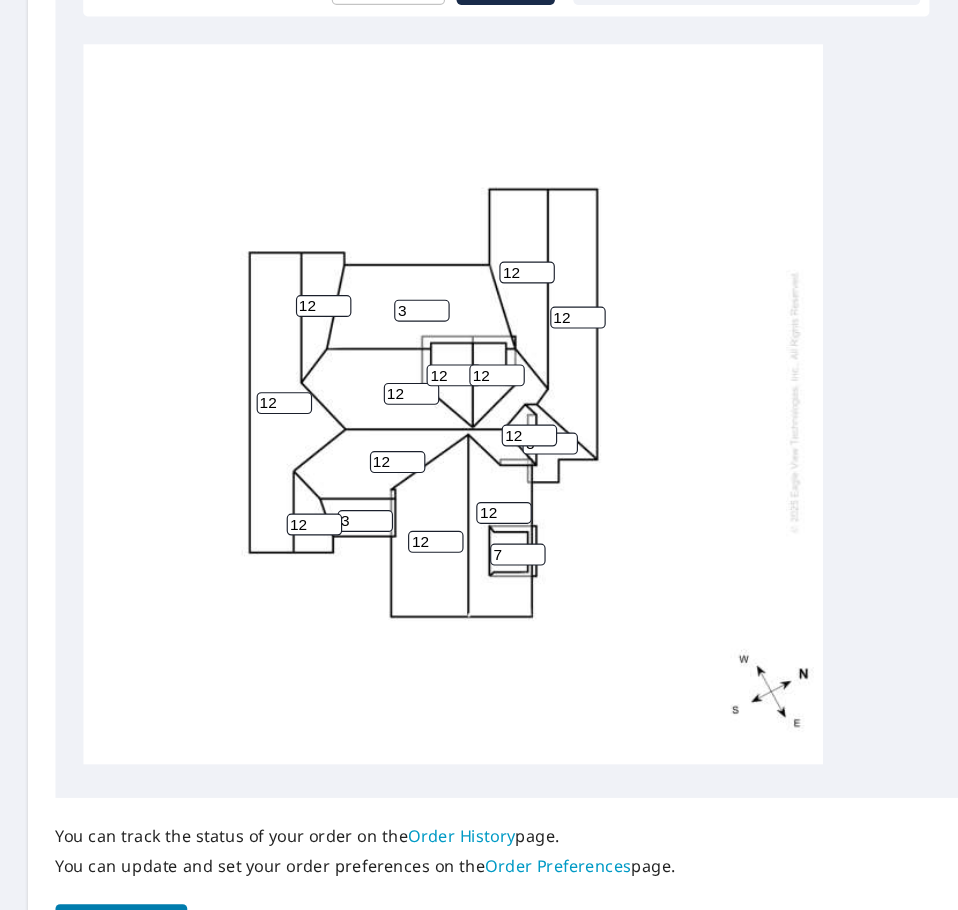 click on "7" at bounding box center (448, 601) 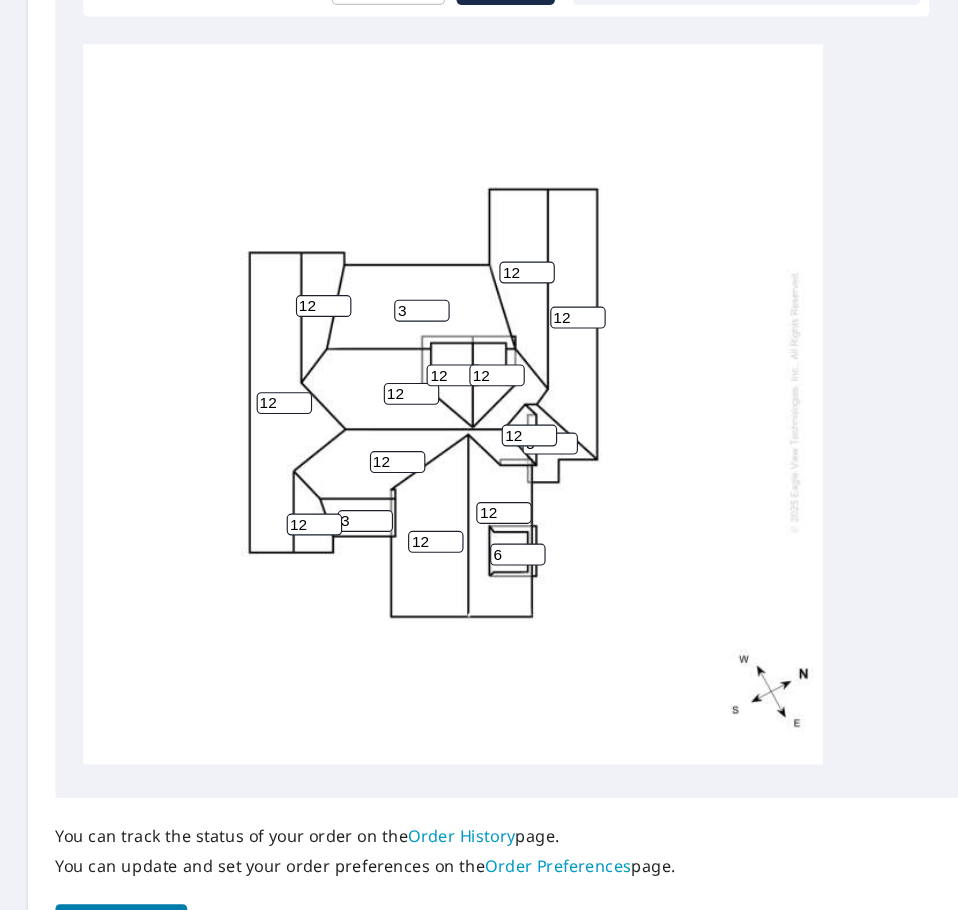 click on "6" at bounding box center [448, 601] 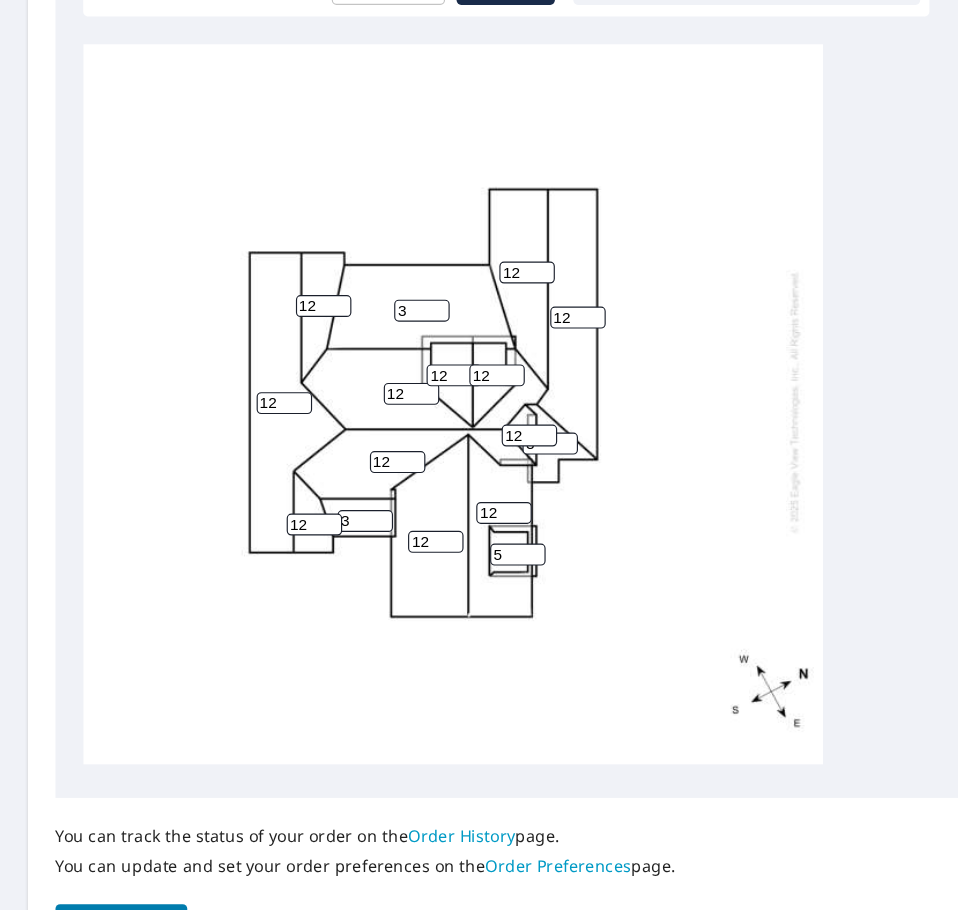 click on "5" at bounding box center (448, 601) 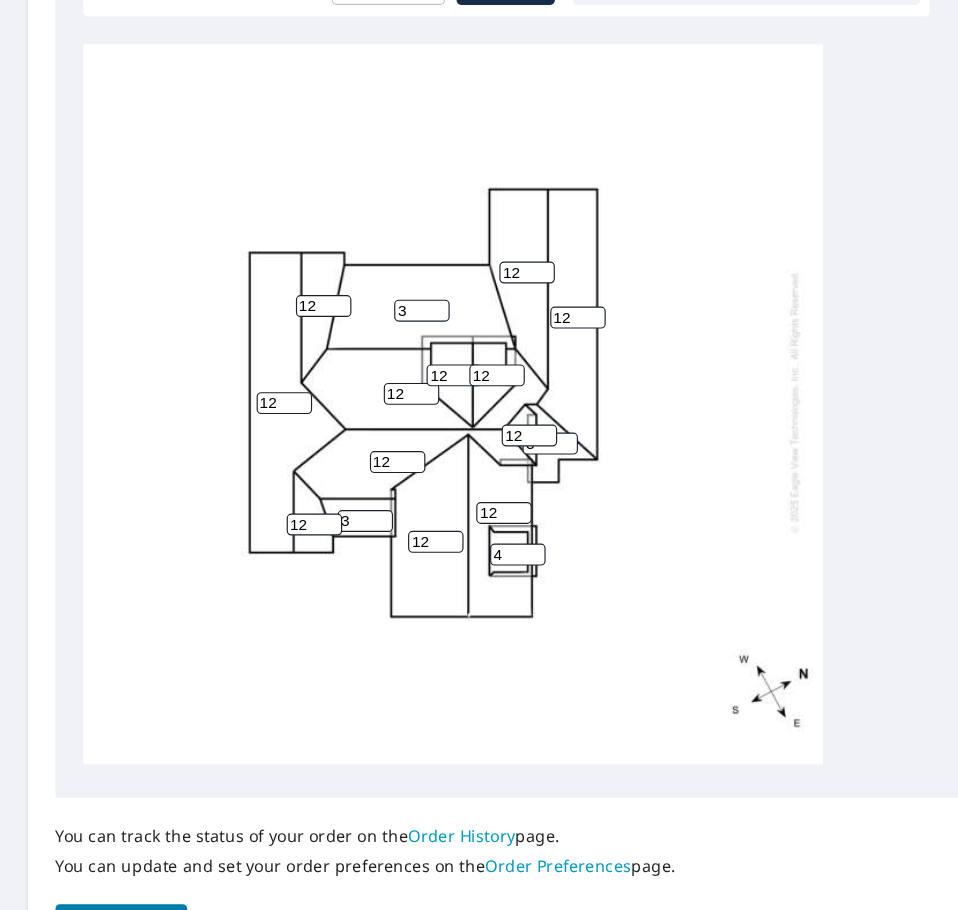 type on "4" 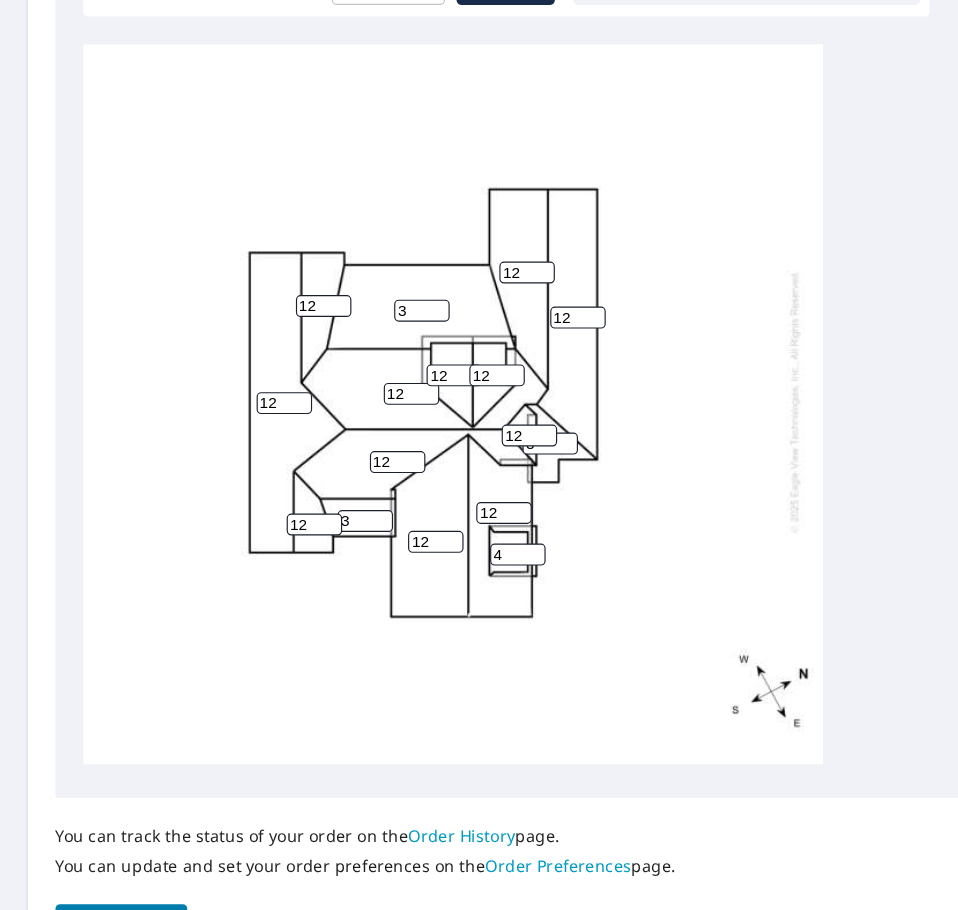 click on "12 3 12 12 12 12 12 12 12 12 12 3 3 4 12 12" at bounding box center [392, 469] 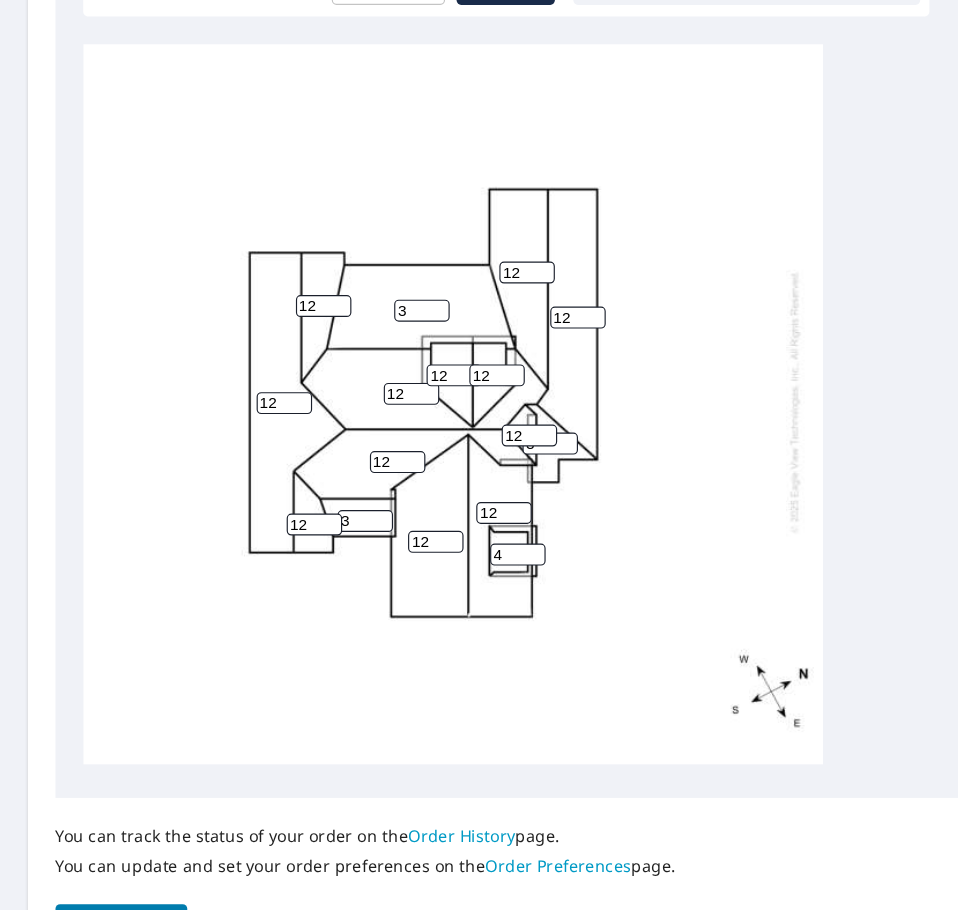 scroll, scrollTop: 993, scrollLeft: 0, axis: vertical 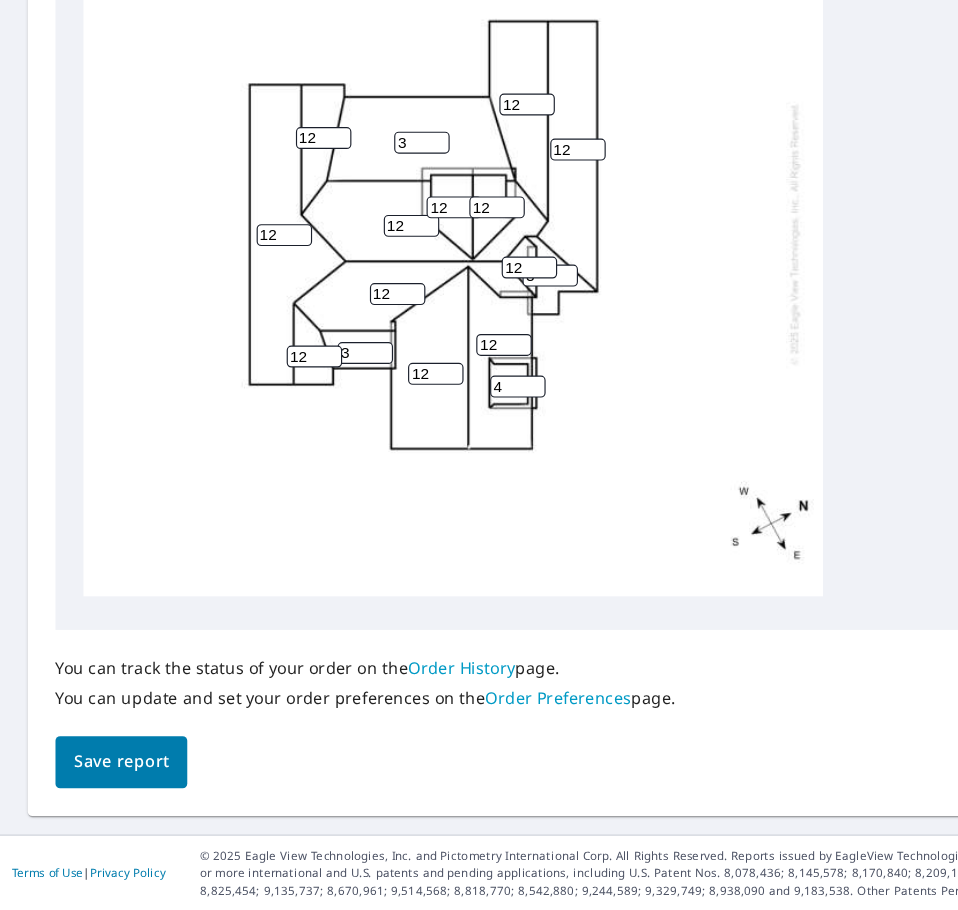click on "Save report" at bounding box center (105, 781) 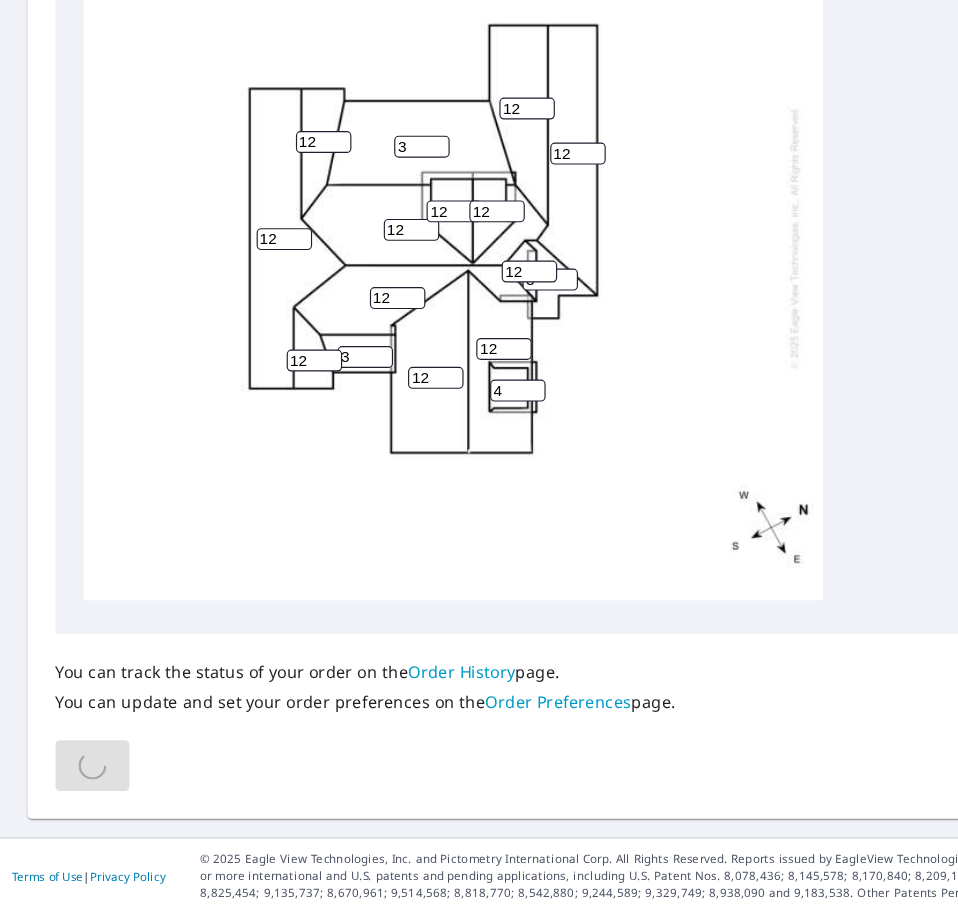 scroll, scrollTop: 992, scrollLeft: 0, axis: vertical 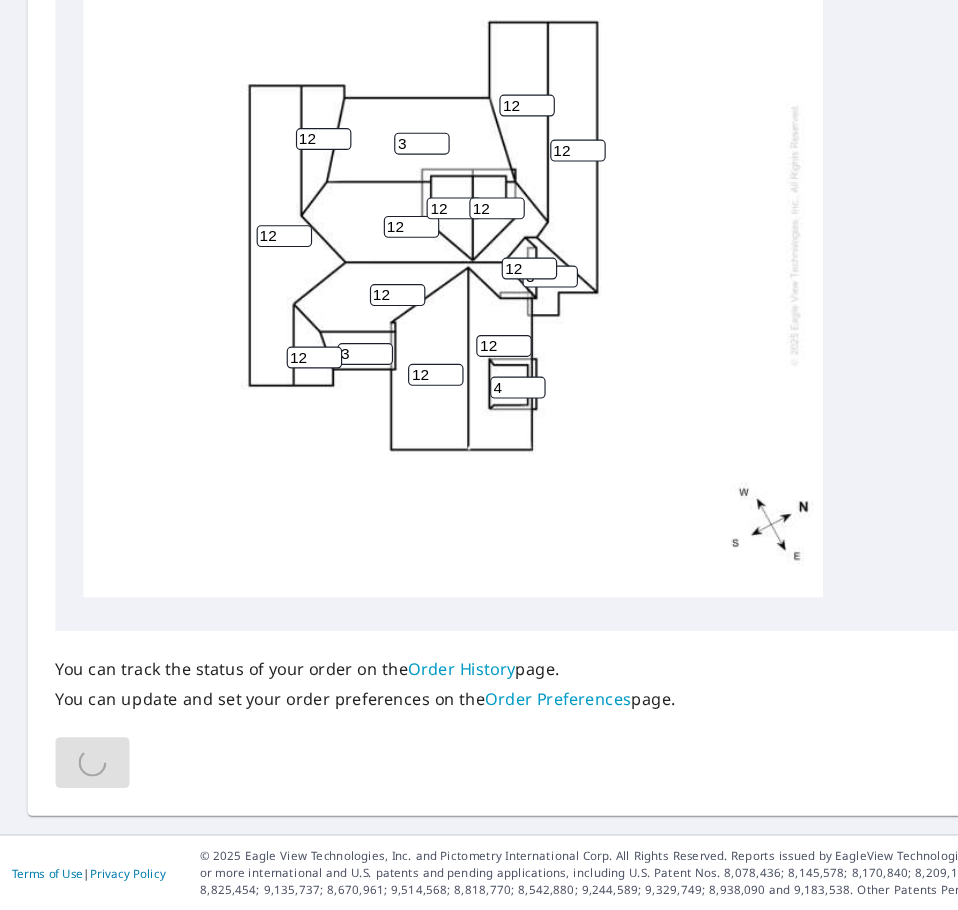 click on "12 3 12 12 12 12 12 12 12 12 12 3 3 4 12 12" at bounding box center [392, 325] 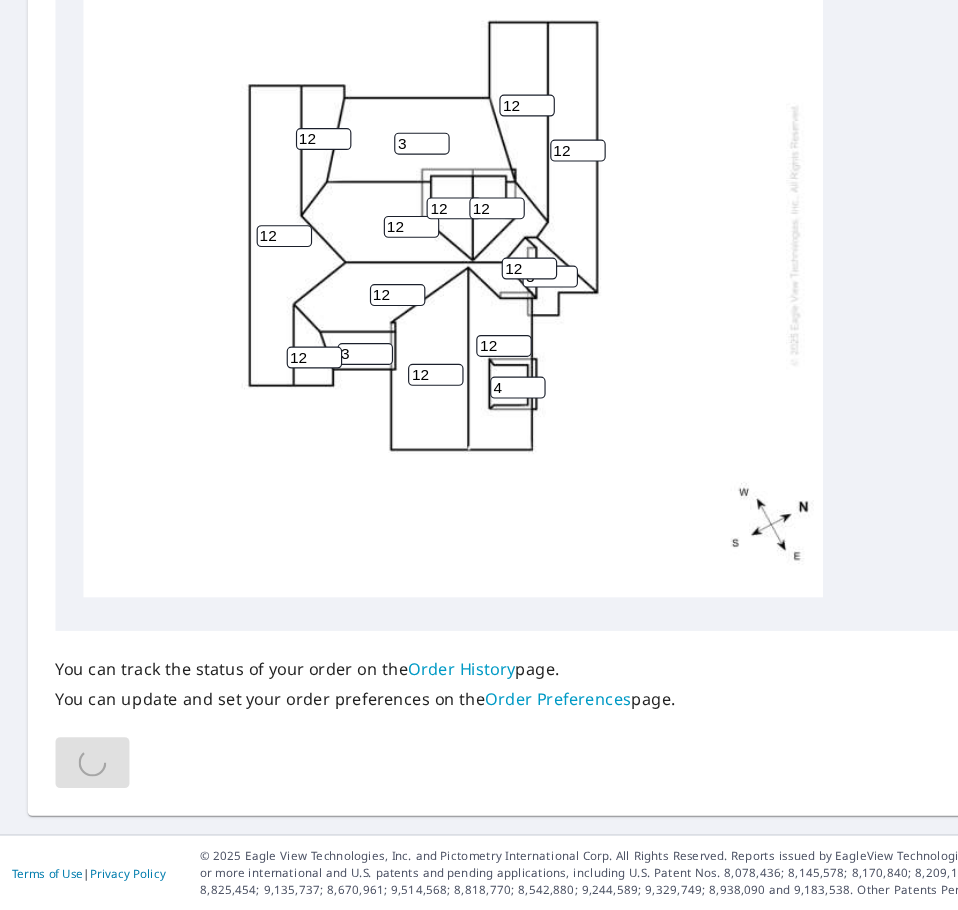 scroll, scrollTop: 0, scrollLeft: 0, axis: both 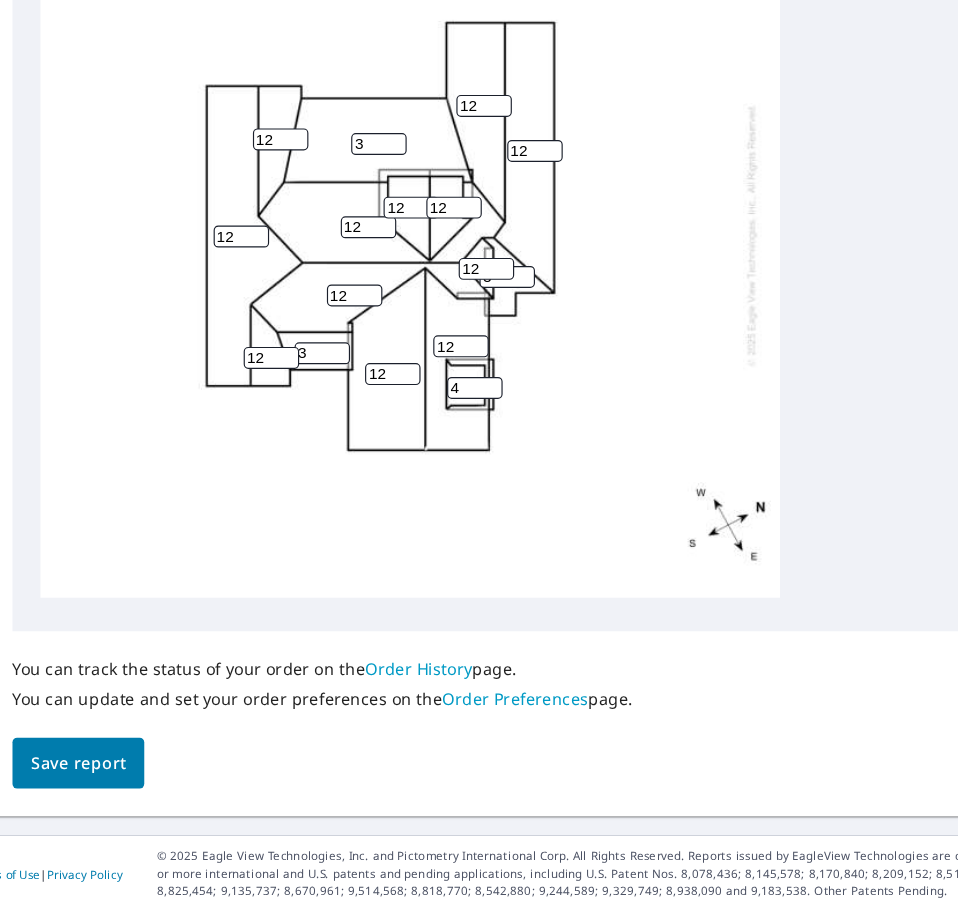 click on "Save report" at bounding box center (105, 782) 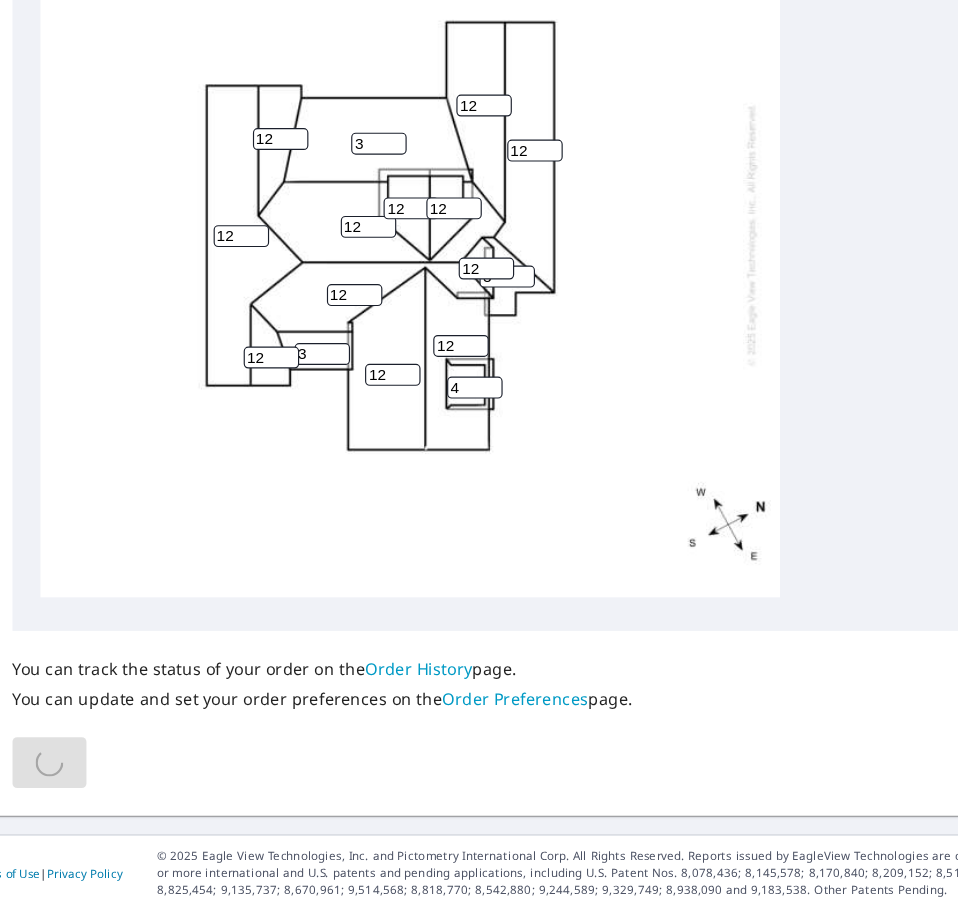 scroll, scrollTop: 992, scrollLeft: 0, axis: vertical 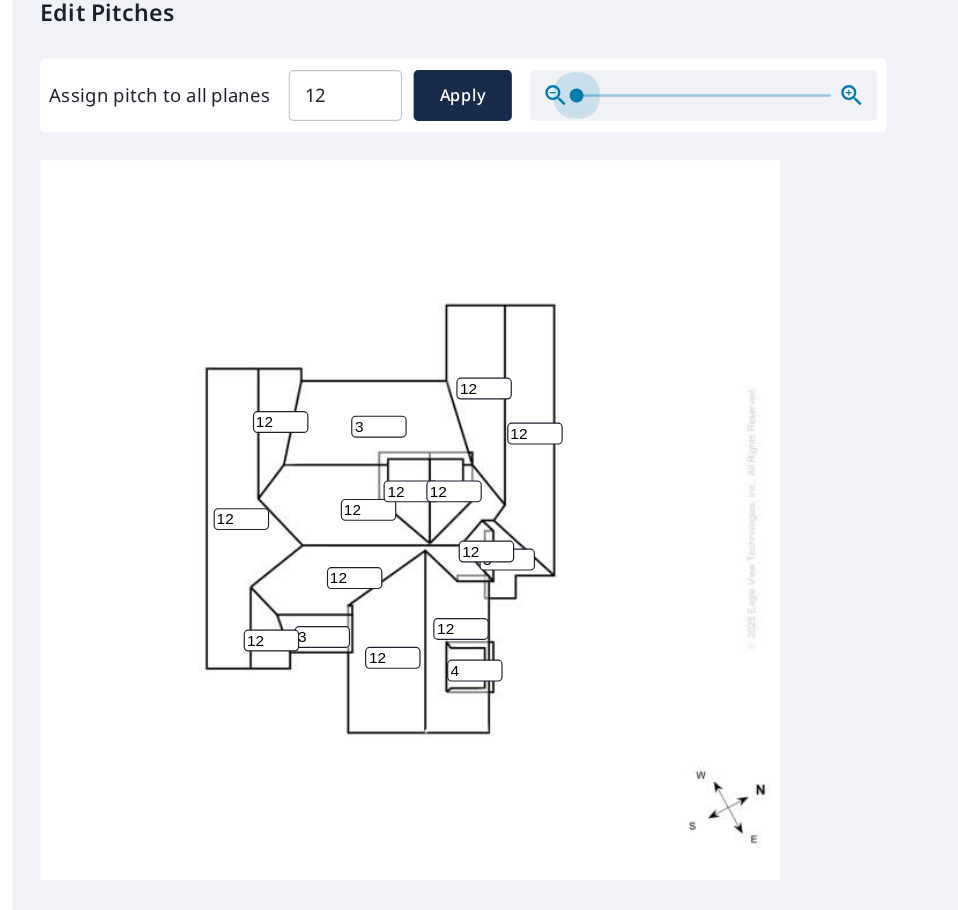 drag, startPoint x: 533, startPoint y: 202, endPoint x: 480, endPoint y: 229, distance: 59.48109 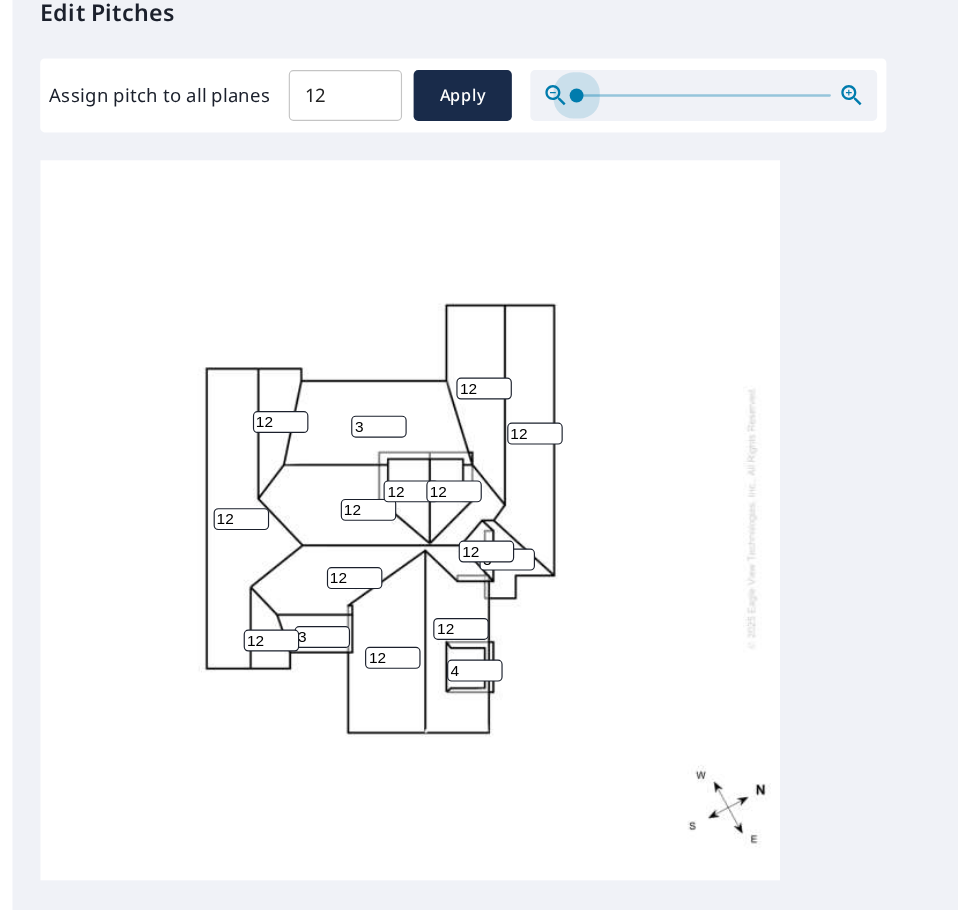 click on "Assign pitch to all planes 12 ​ Apply" at bounding box center [438, 205] 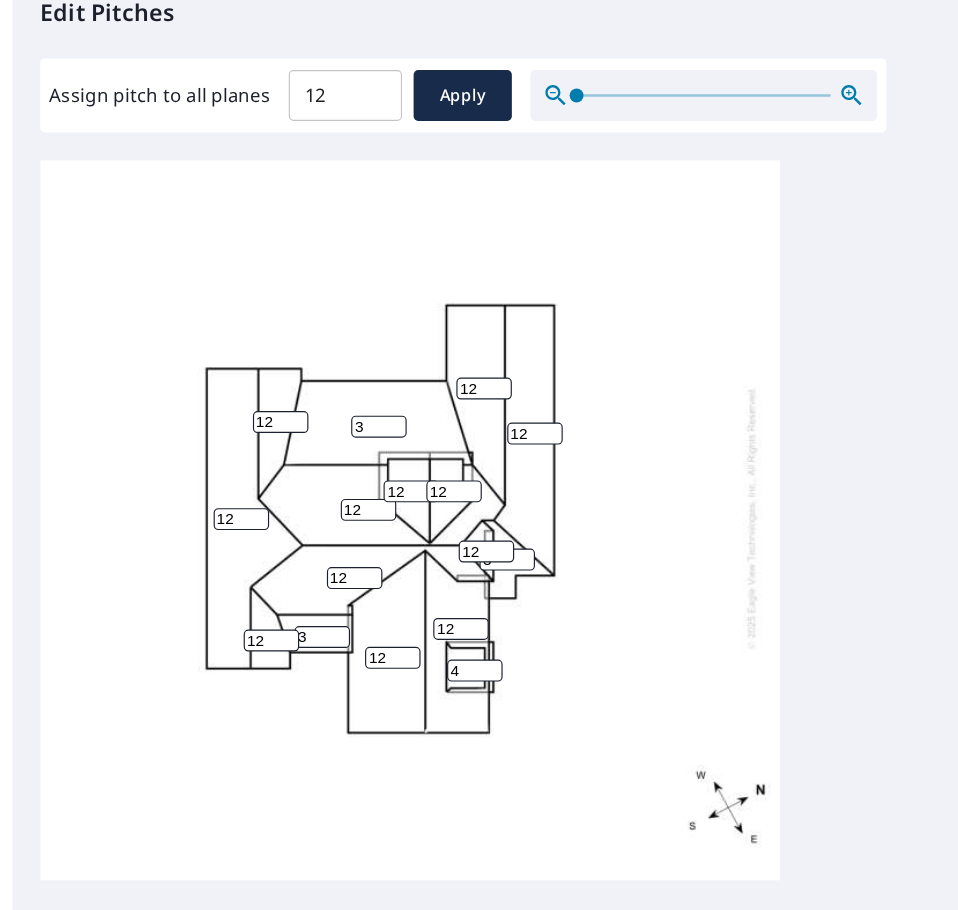 scroll, scrollTop: 992, scrollLeft: 0, axis: vertical 